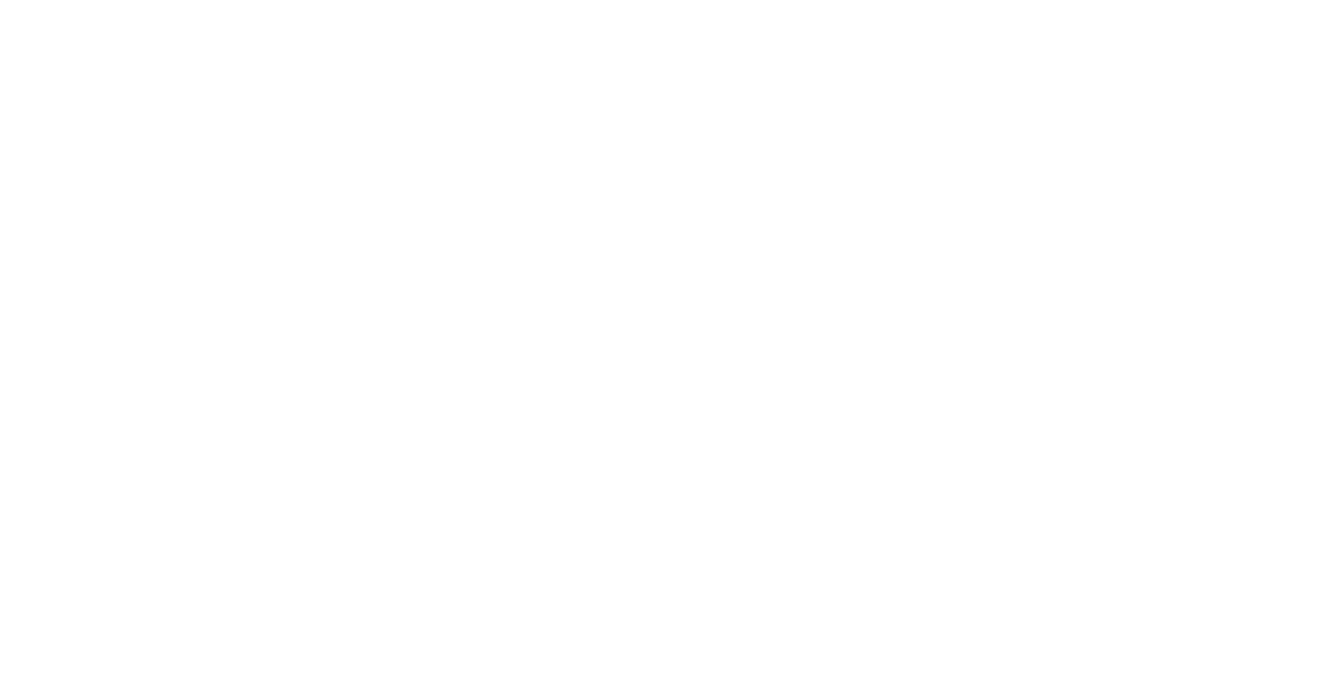scroll, scrollTop: 0, scrollLeft: 0, axis: both 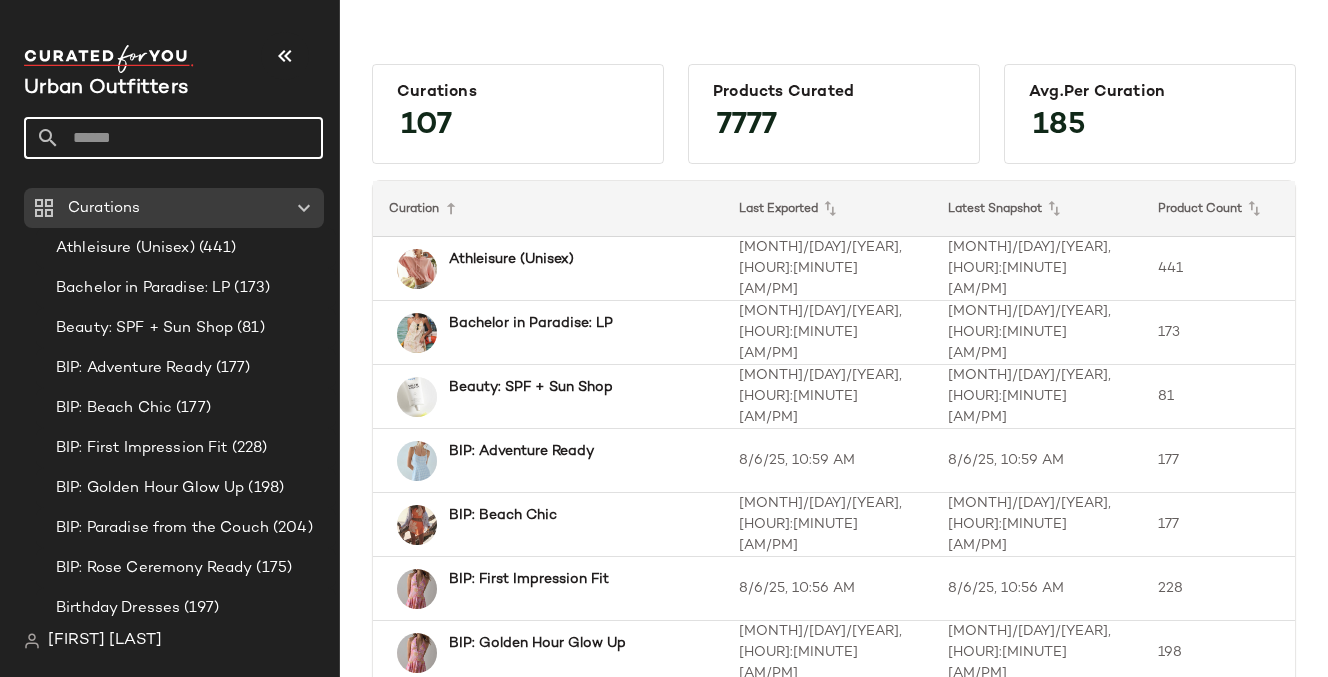 click 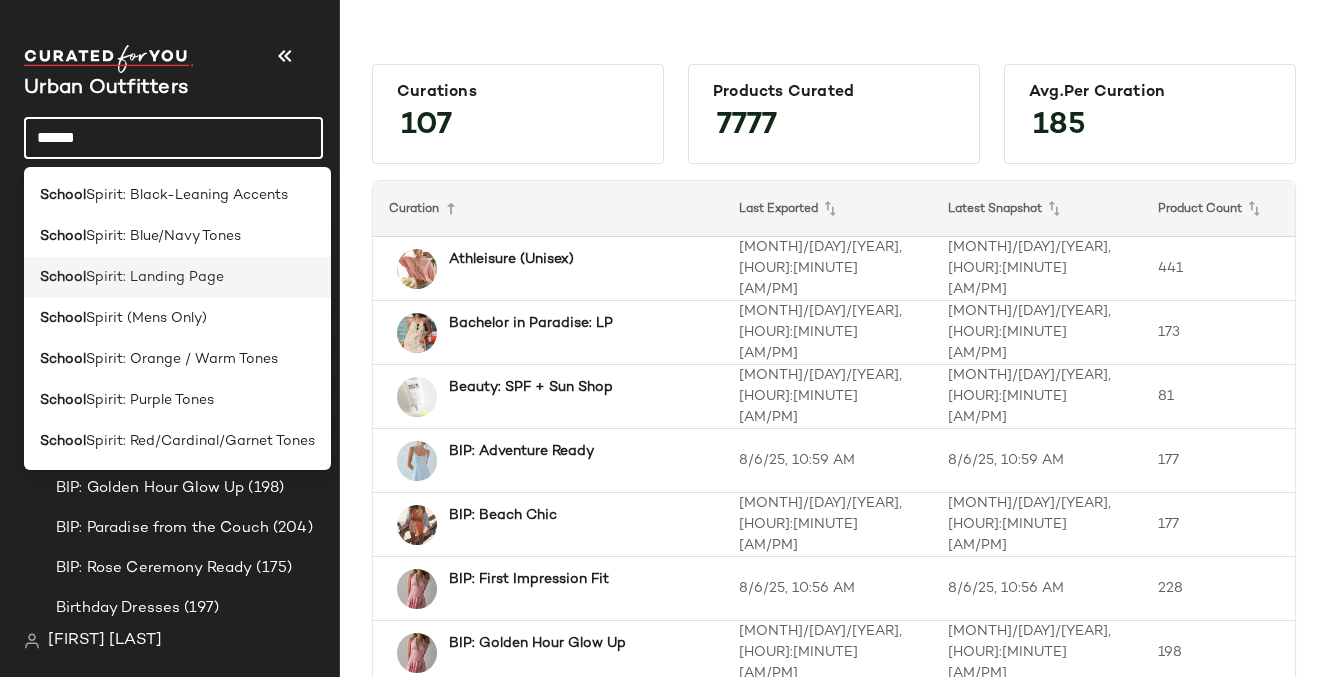 type on "******" 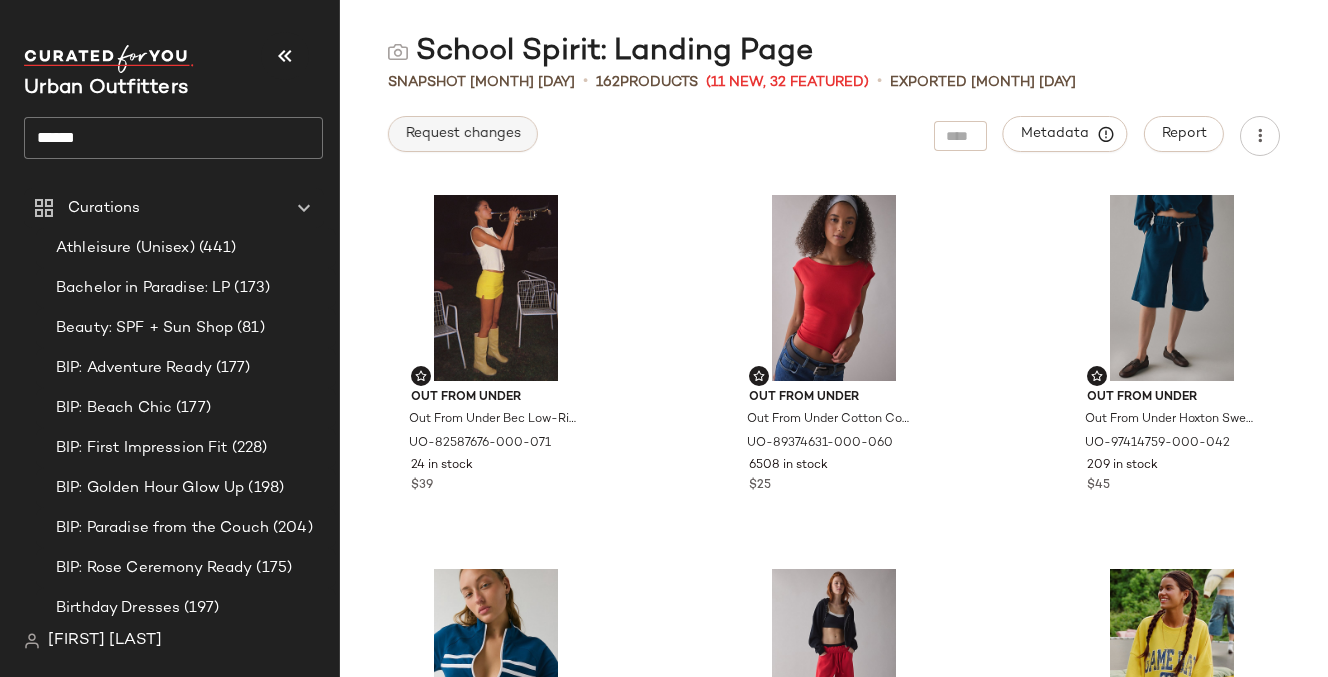 click on "Request changes" 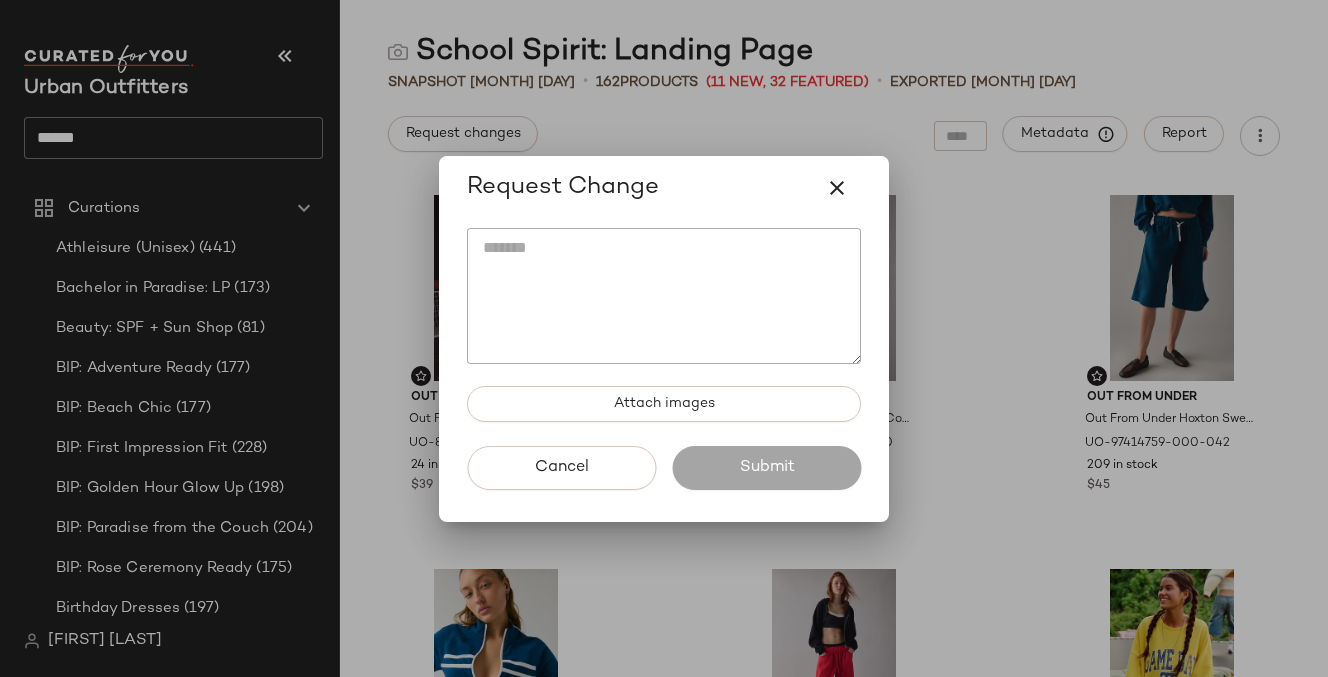 click 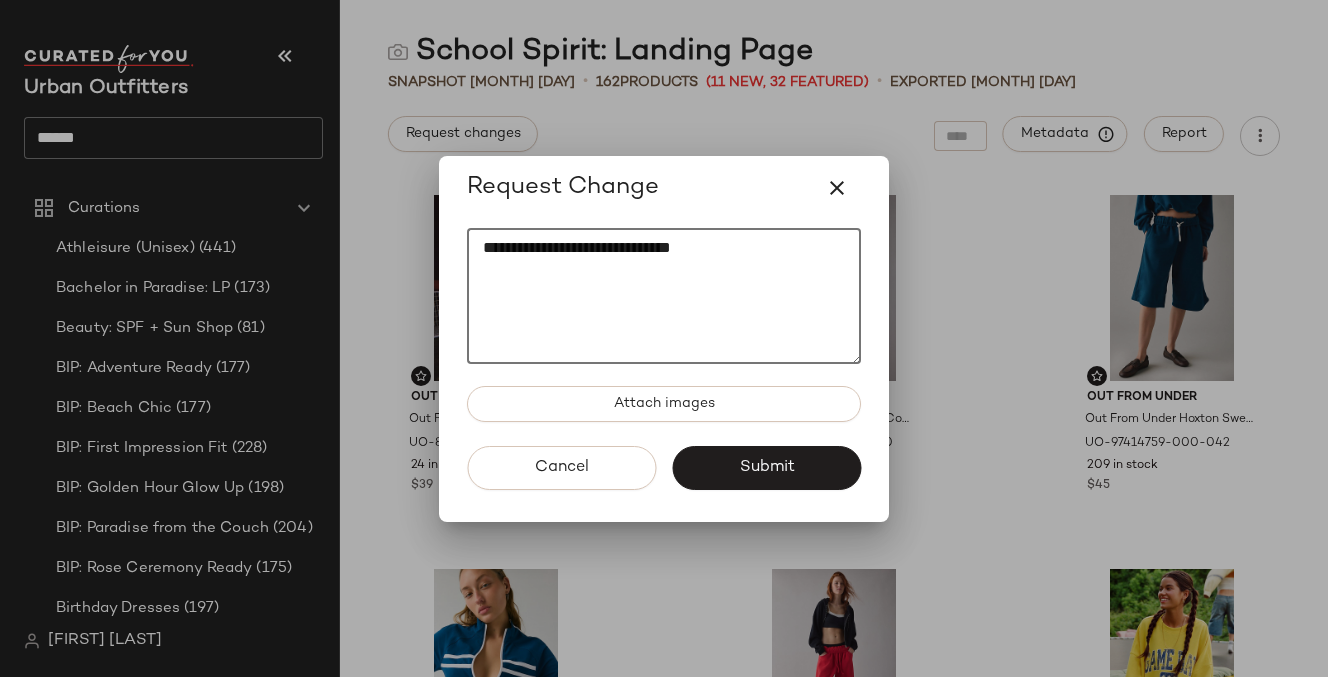 drag, startPoint x: 754, startPoint y: 256, endPoint x: 458, endPoint y: 242, distance: 296.3309 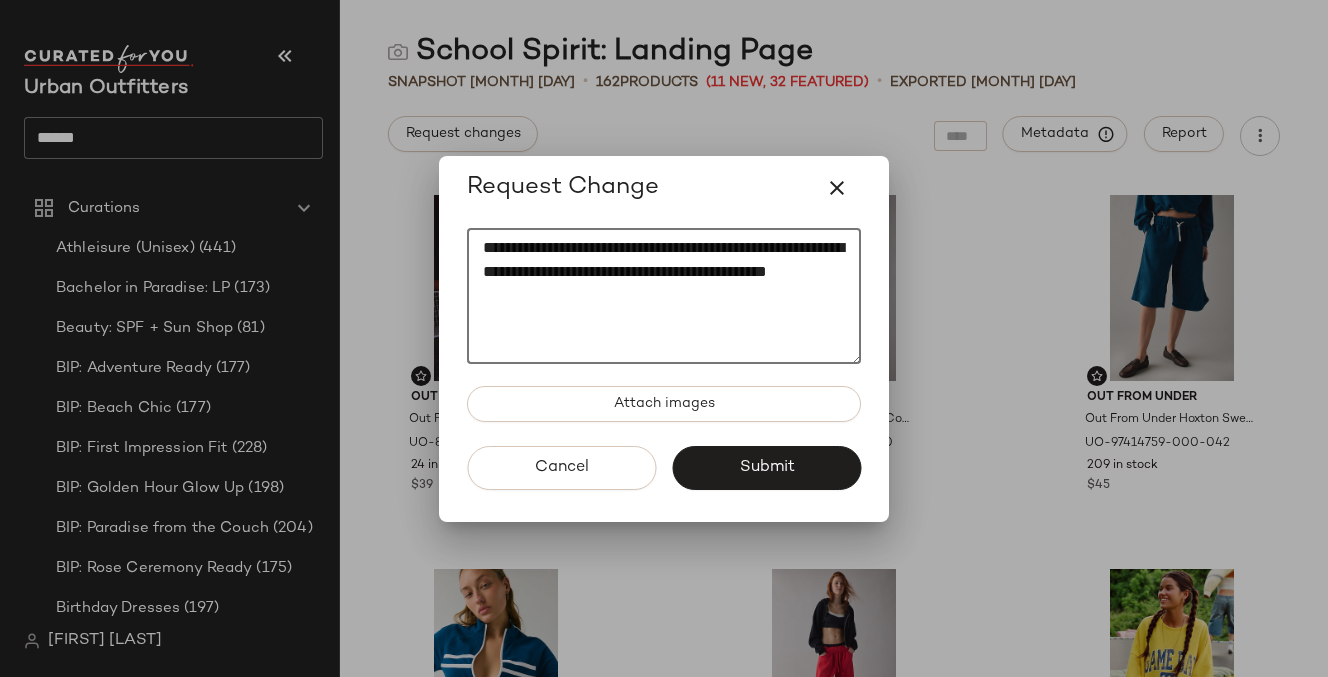 paste on "**********" 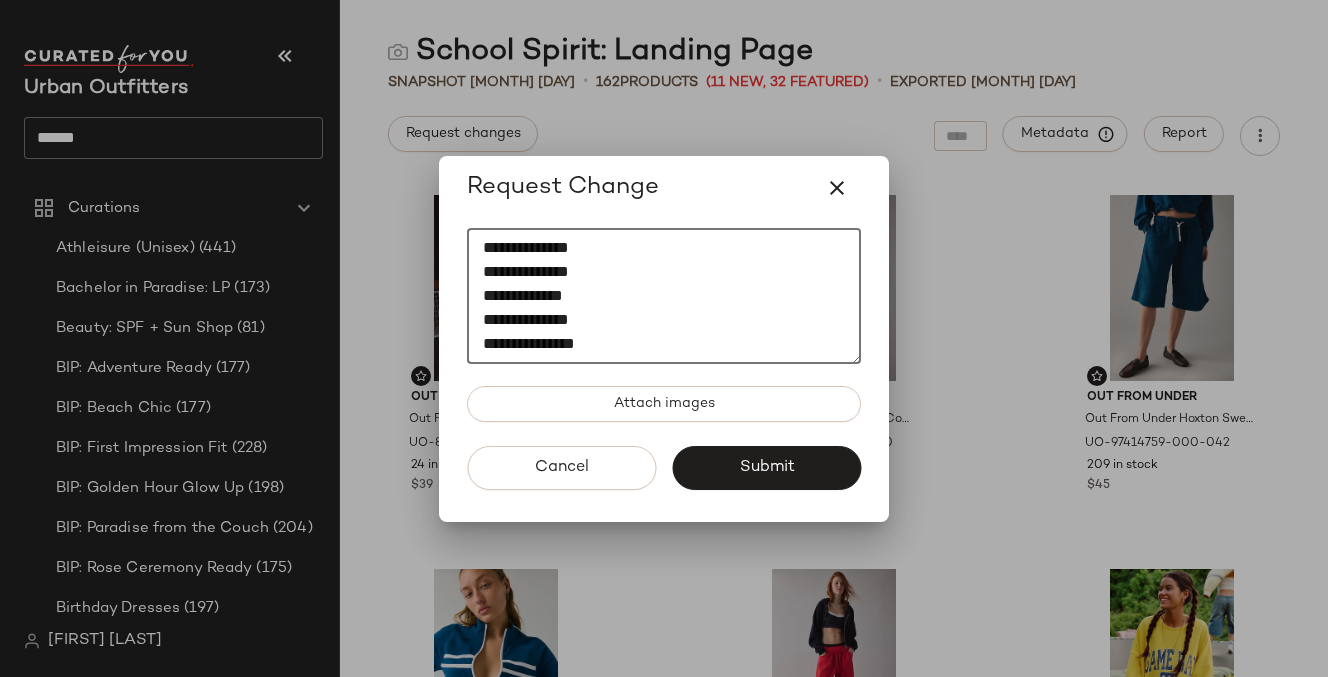 scroll, scrollTop: 163, scrollLeft: 0, axis: vertical 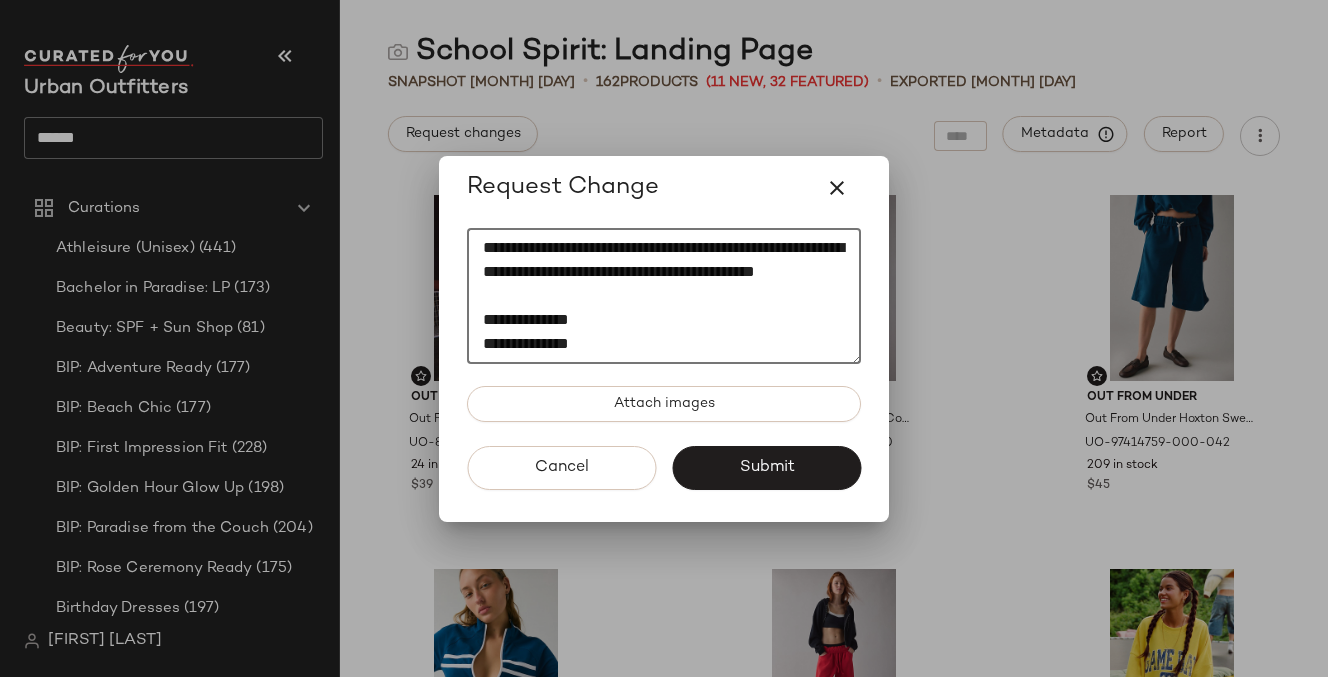 click on "**********" 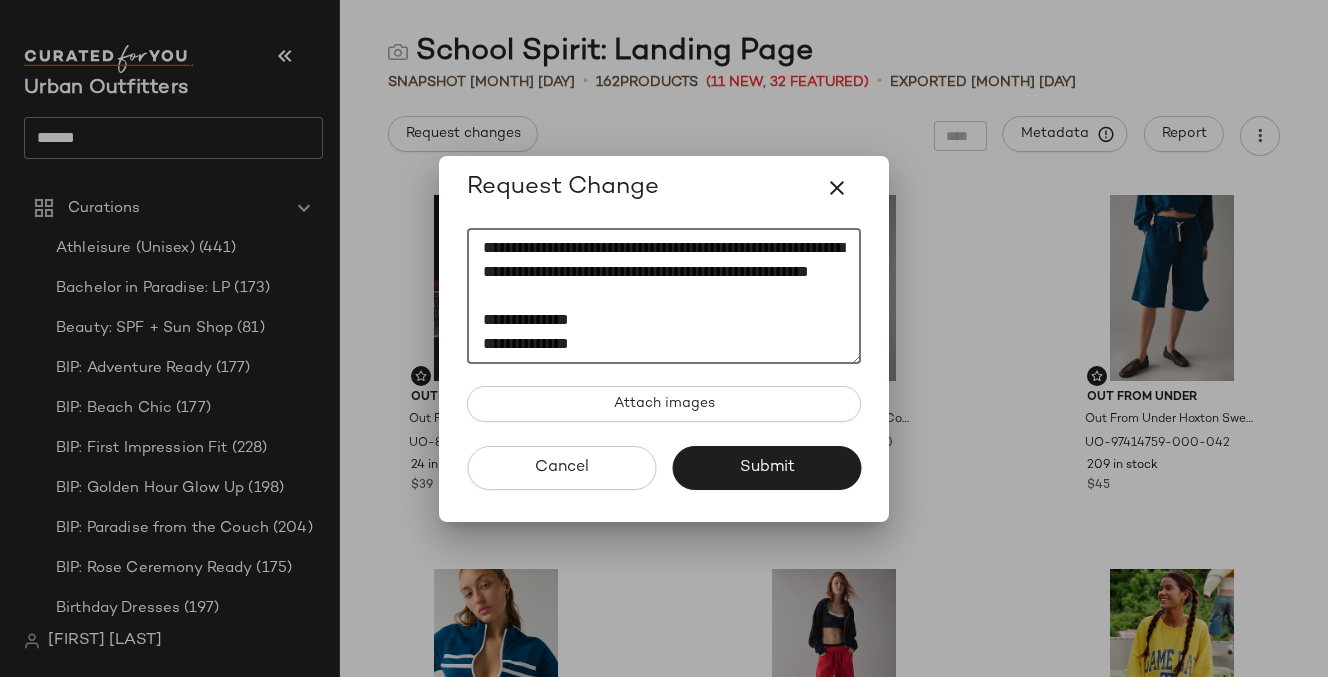 click on "**********" 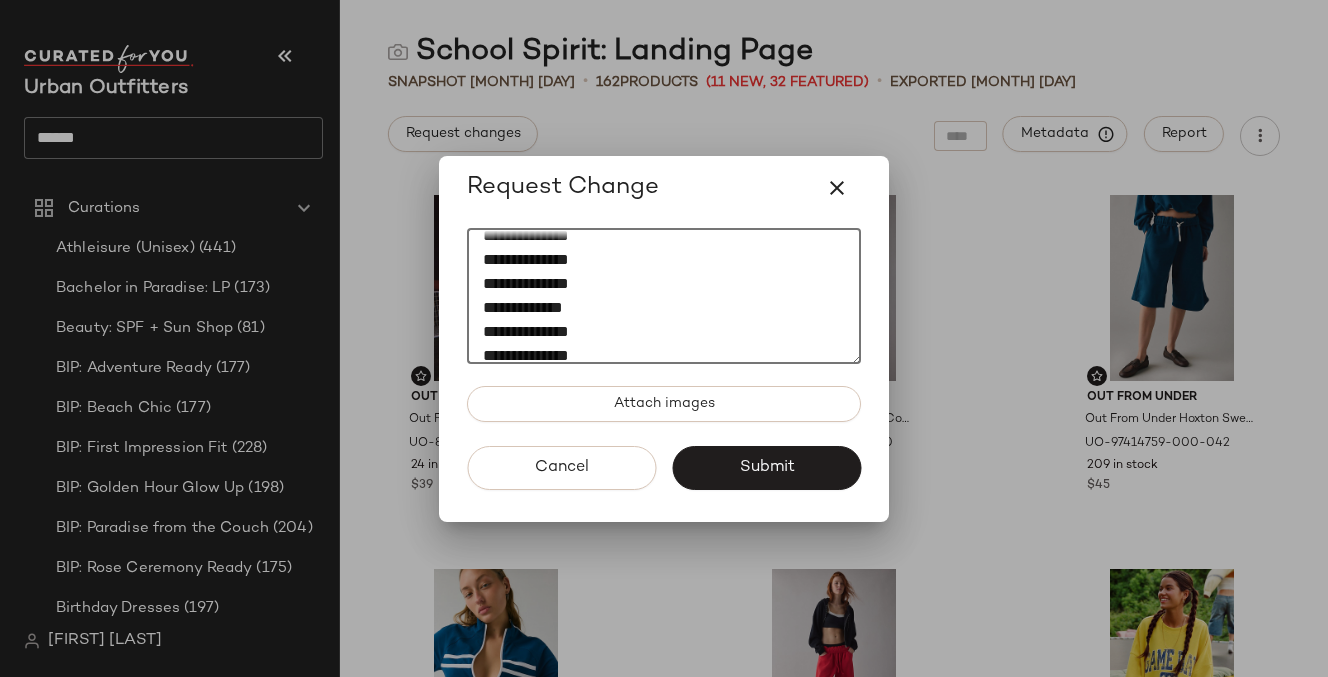 scroll, scrollTop: 240, scrollLeft: 0, axis: vertical 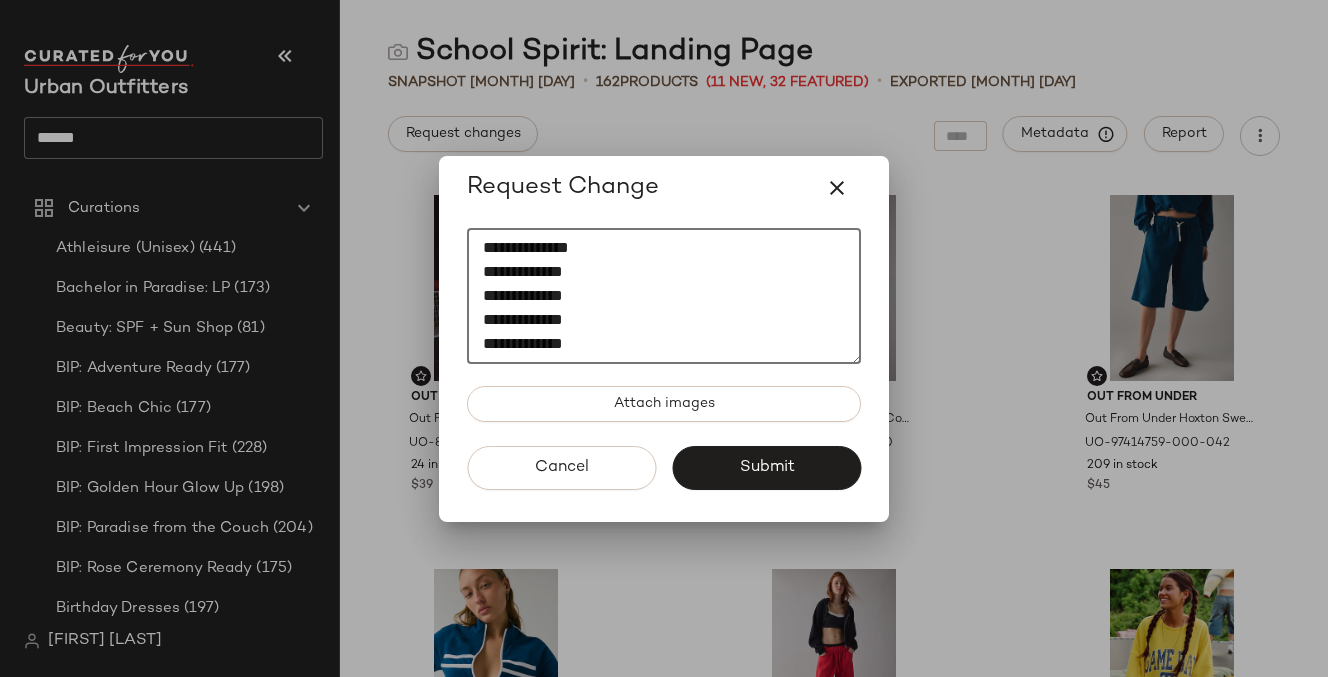 click on "**********" 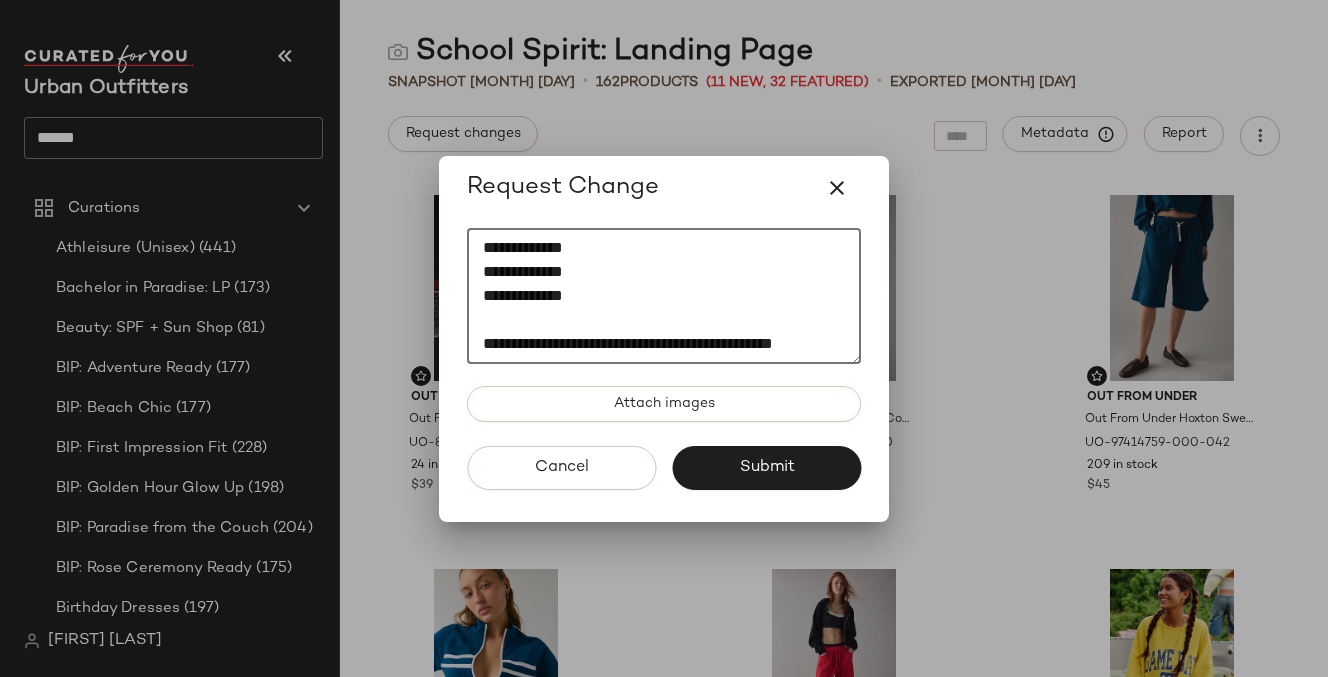 scroll, scrollTop: 300, scrollLeft: 0, axis: vertical 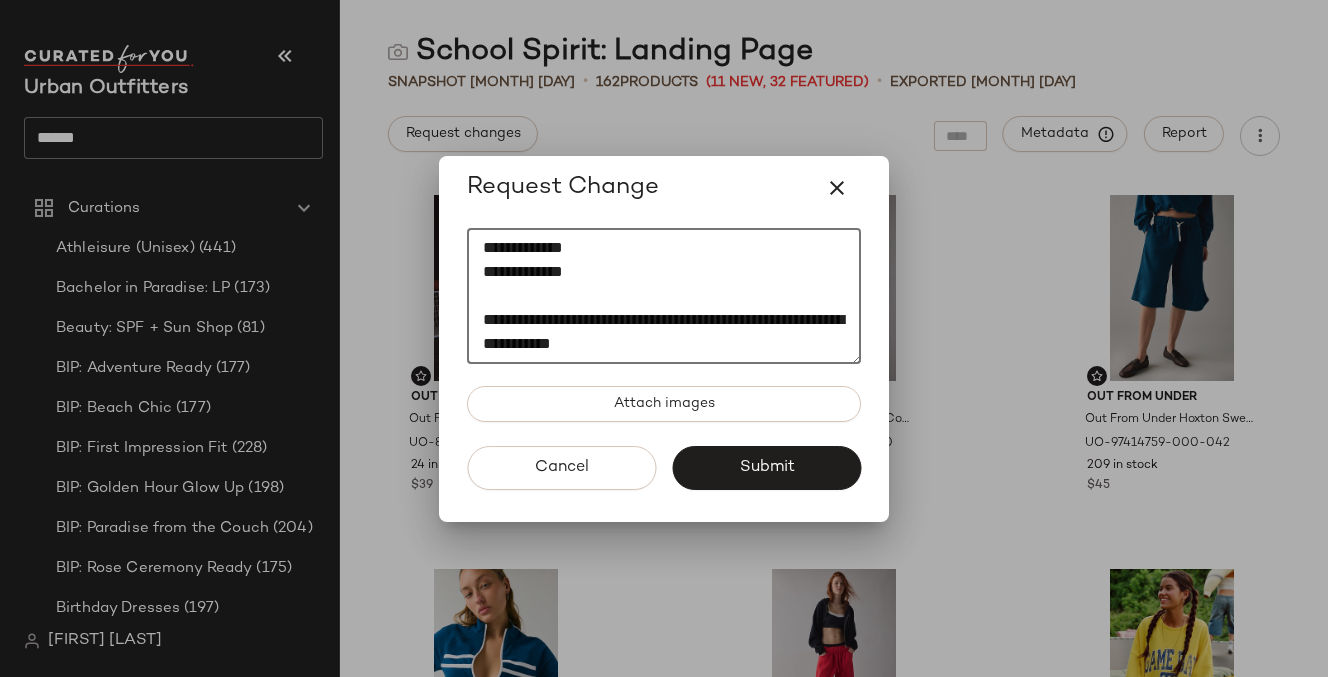 click on "**********" 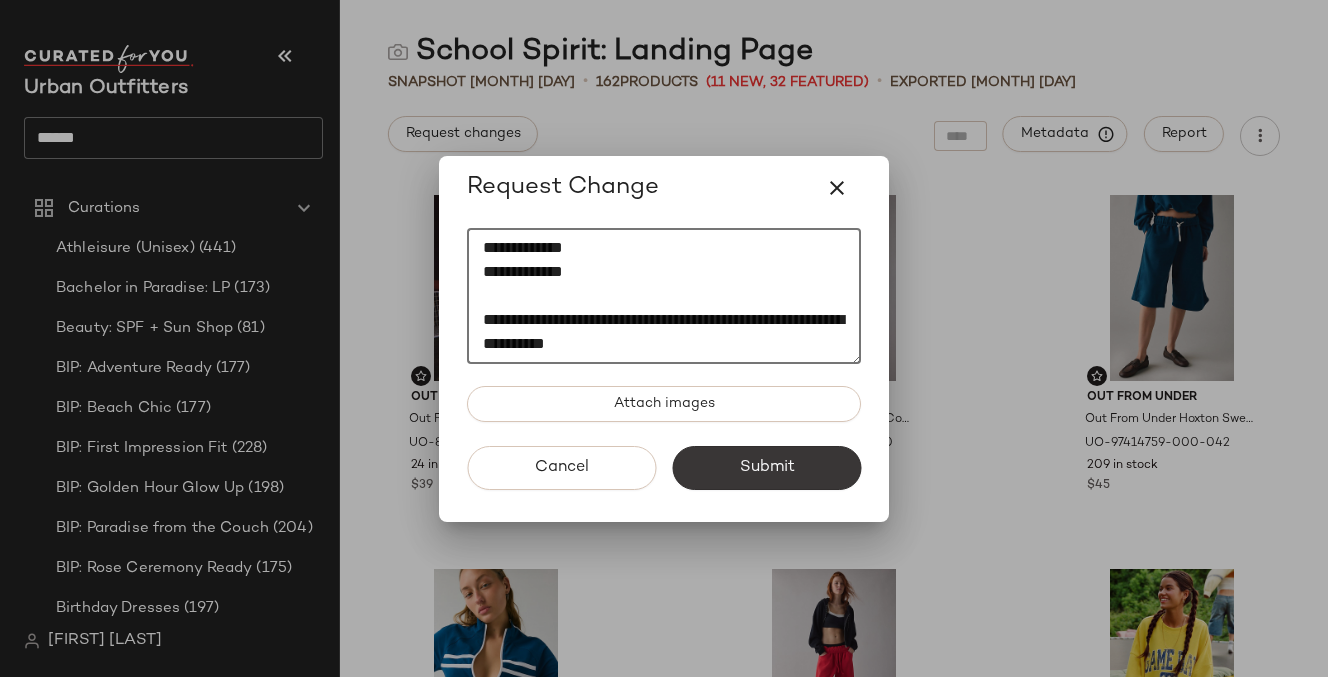 type on "**********" 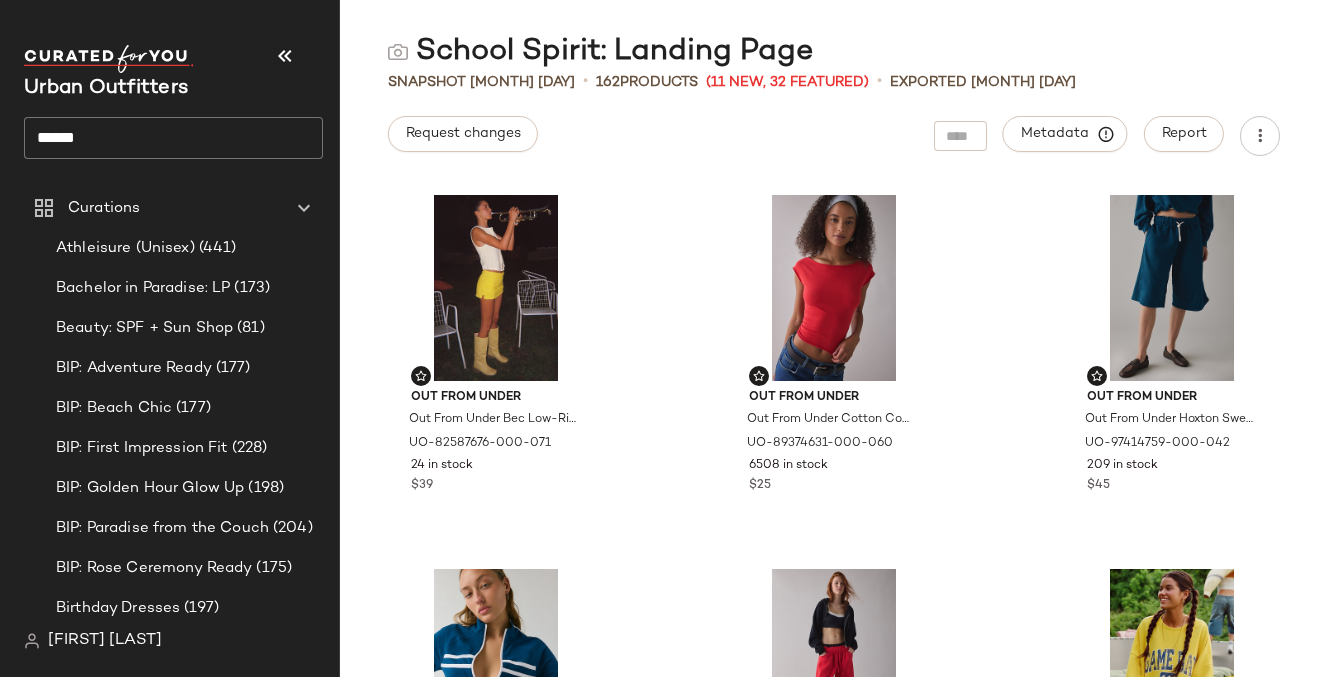 click on "******" 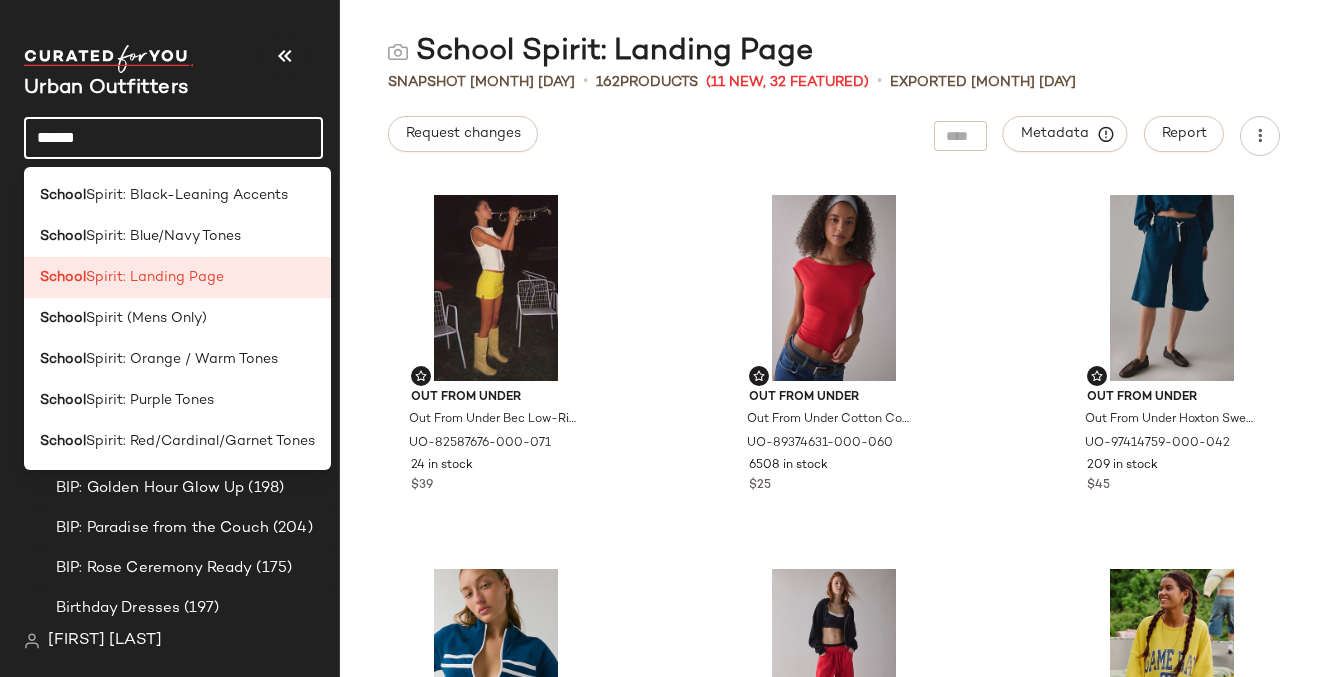 drag, startPoint x: 270, startPoint y: 130, endPoint x: -28, endPoint y: 124, distance: 298.0604 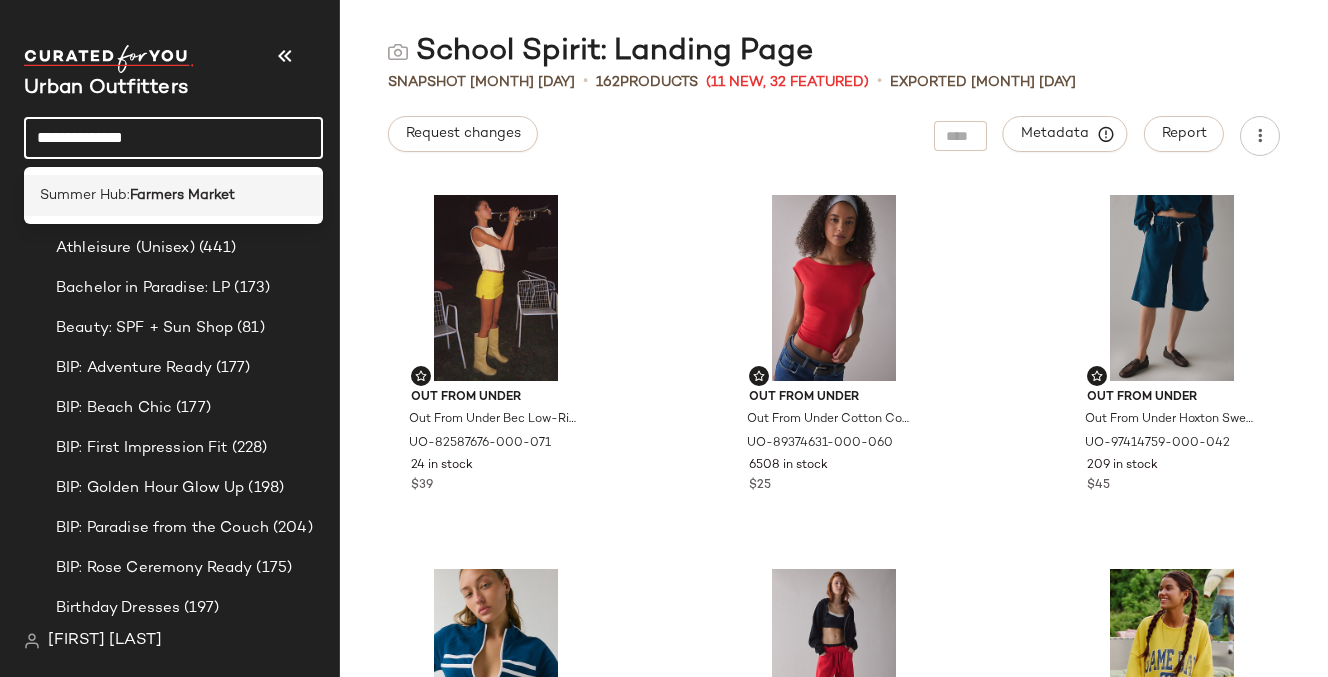 type on "**********" 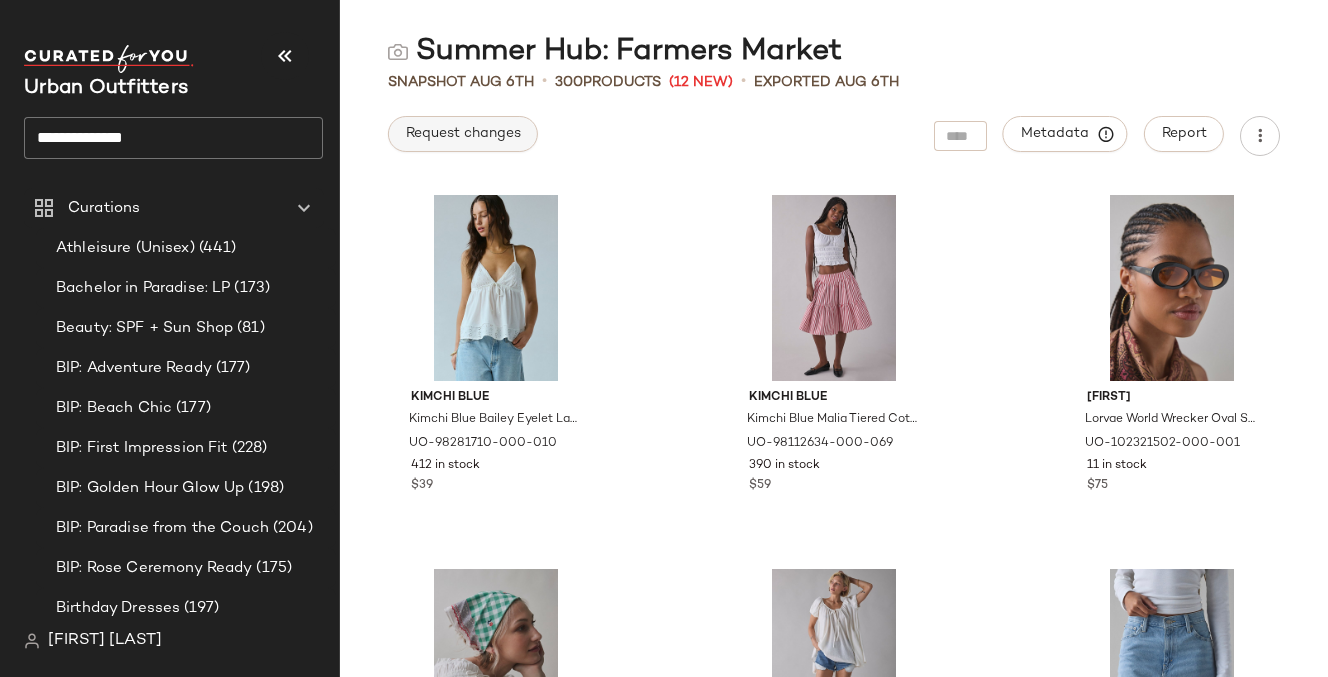 click on "Request changes" 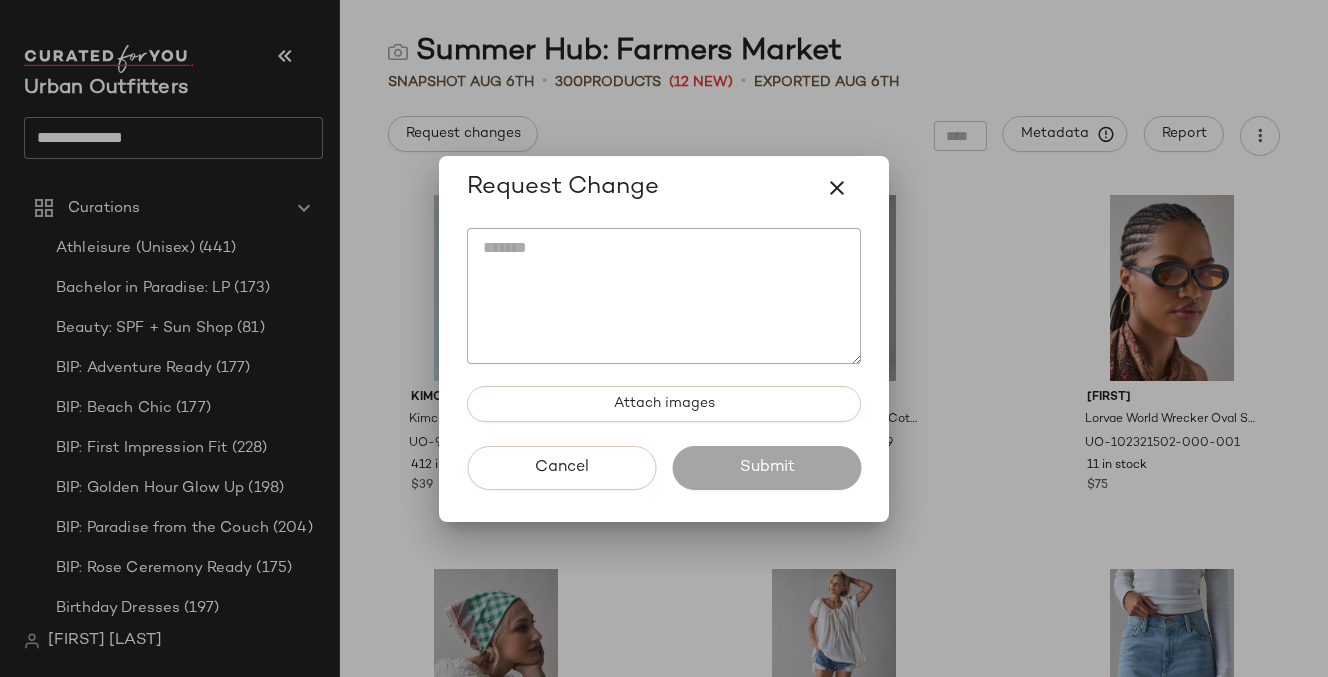 click 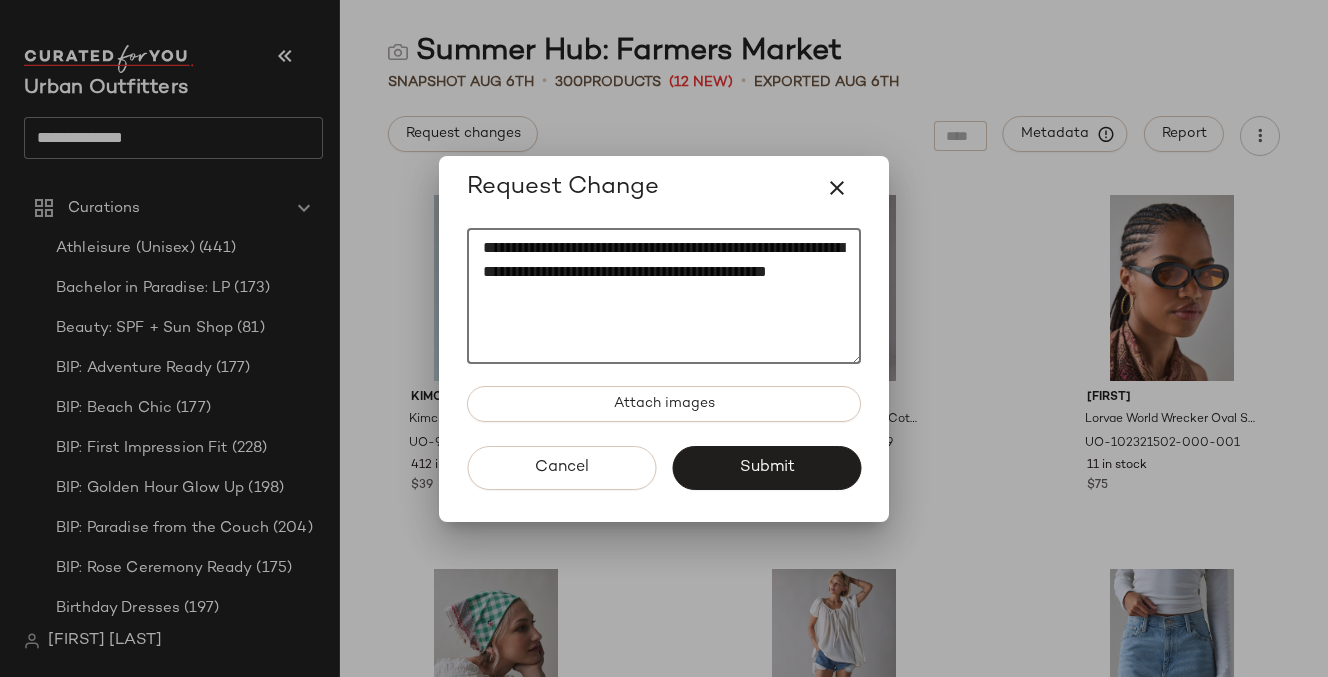 click on "**********" 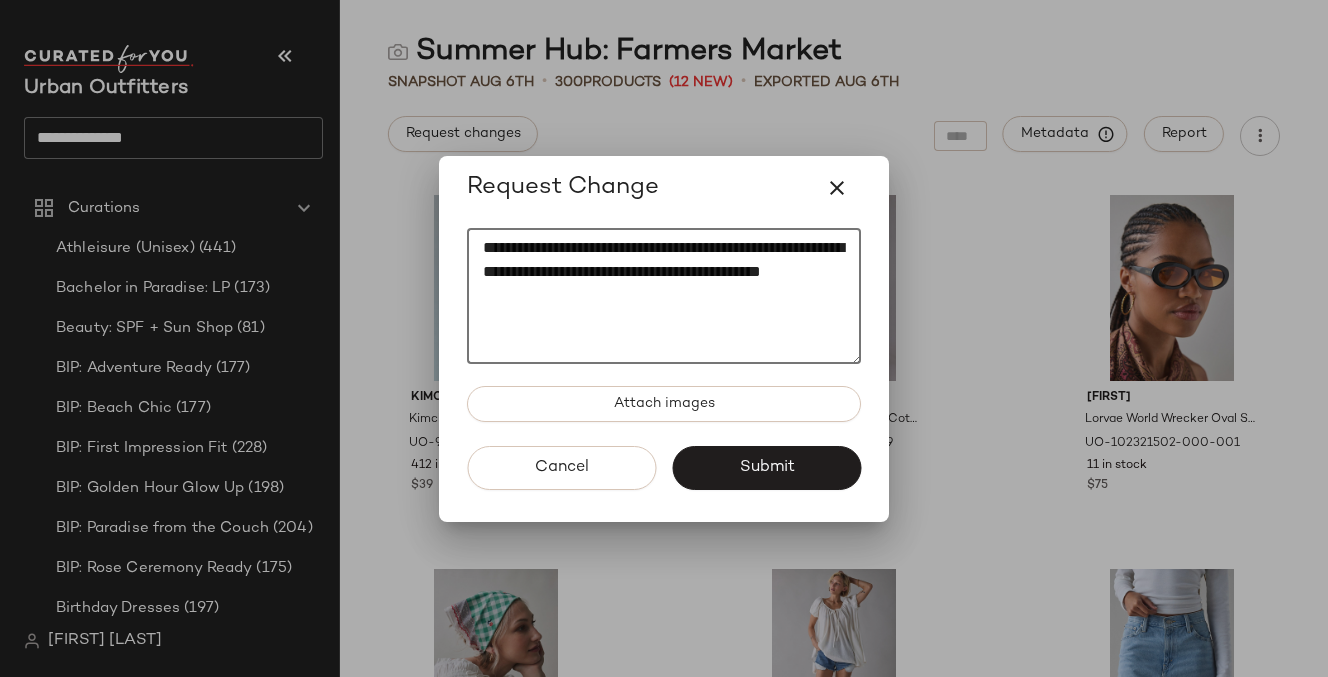 click on "**********" 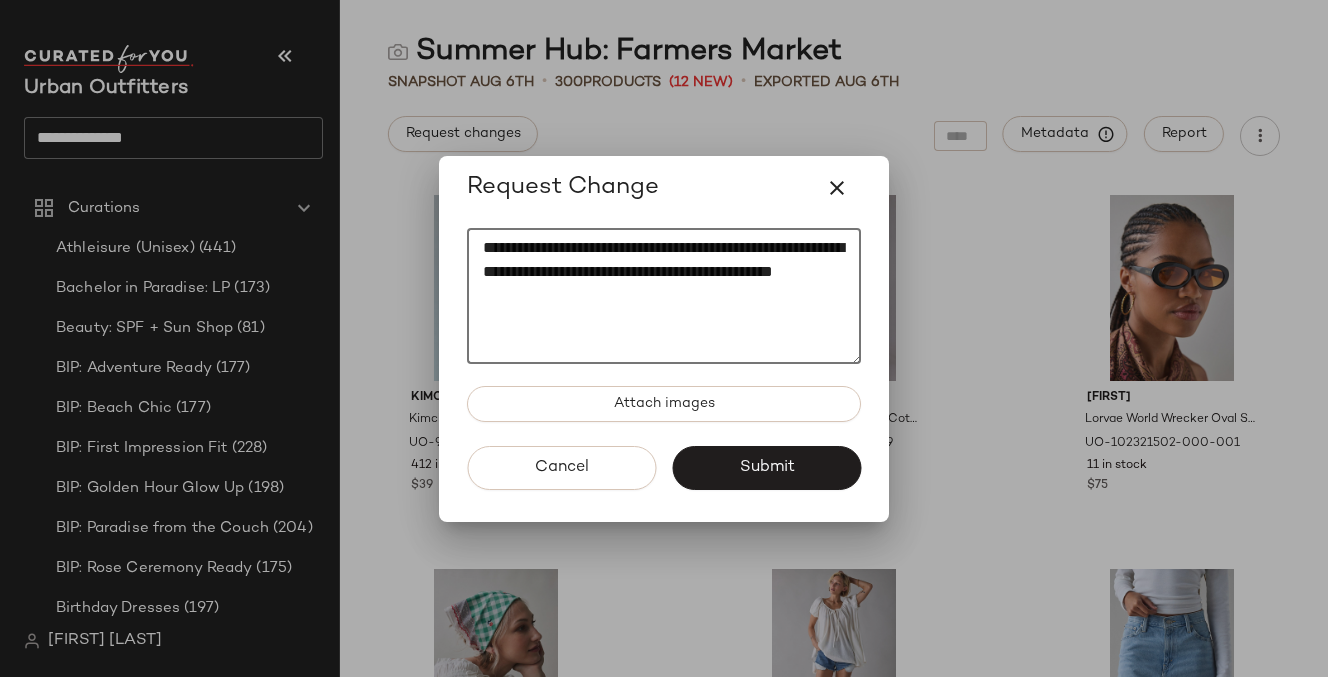 paste on "**********" 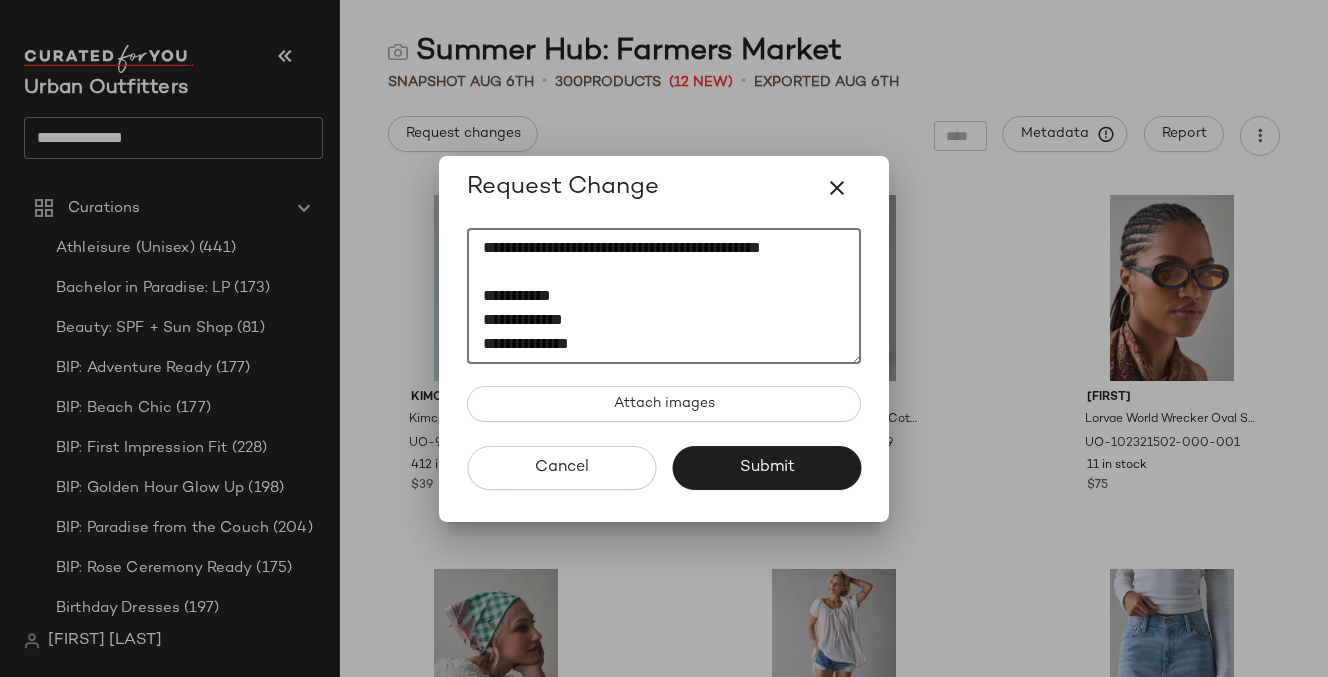 scroll, scrollTop: 48, scrollLeft: 0, axis: vertical 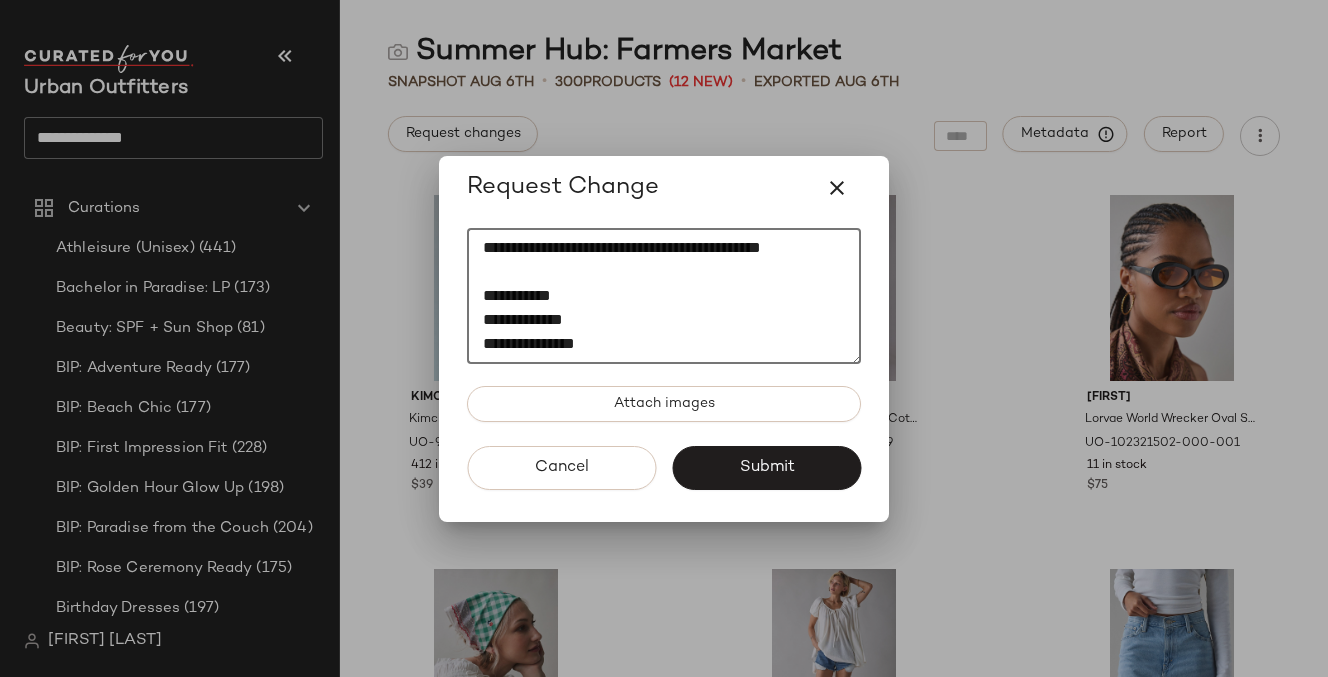 paste on "**********" 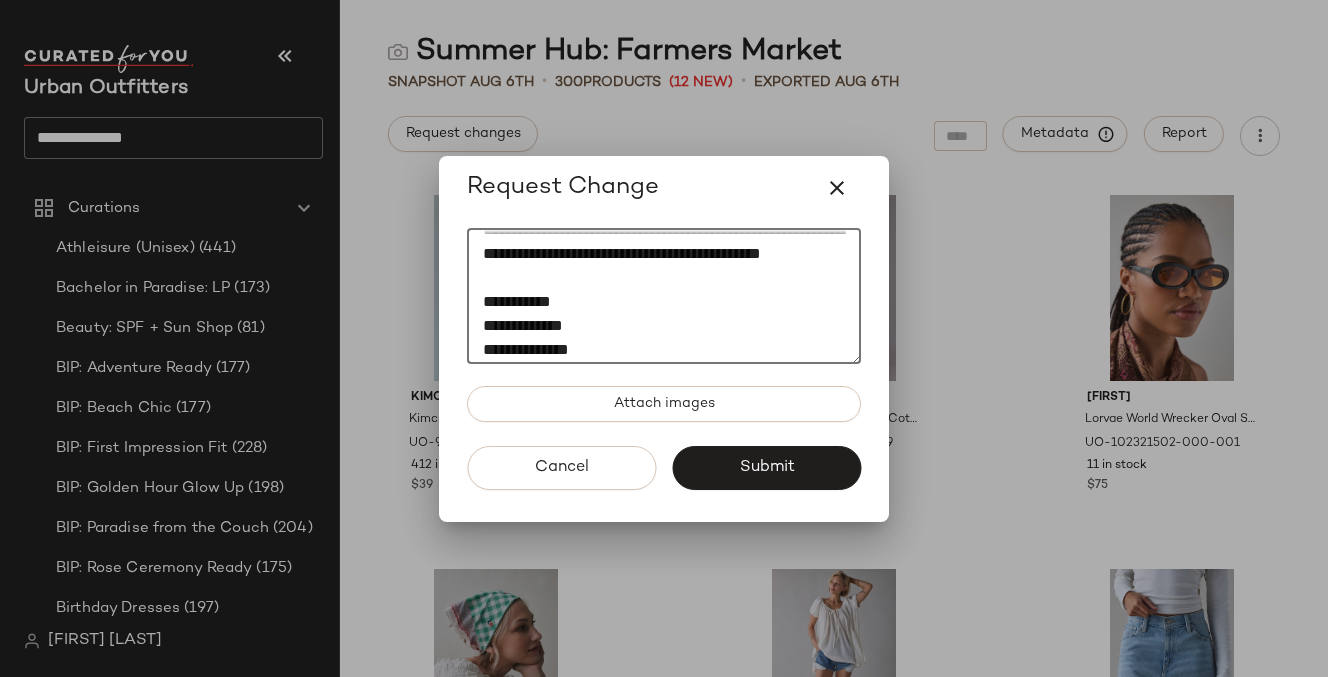 scroll, scrollTop: 0, scrollLeft: 0, axis: both 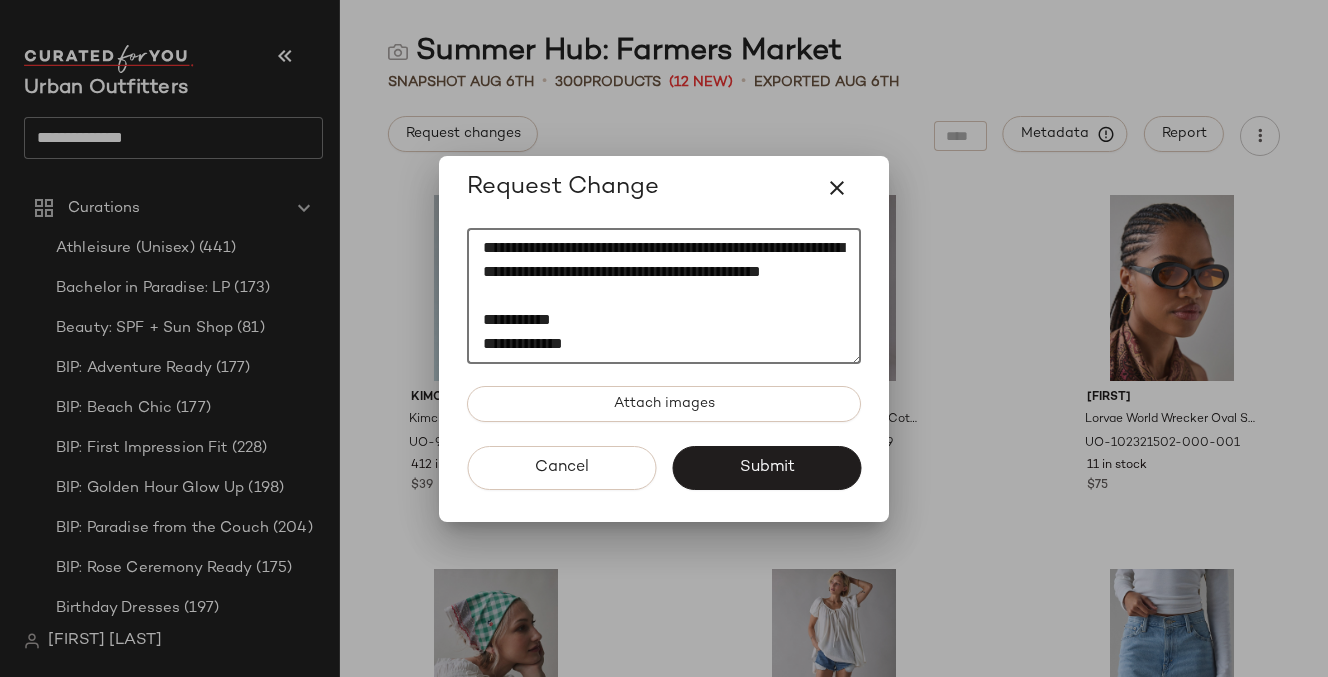 drag, startPoint x: 476, startPoint y: 243, endPoint x: 702, endPoint y: 293, distance: 231.4649 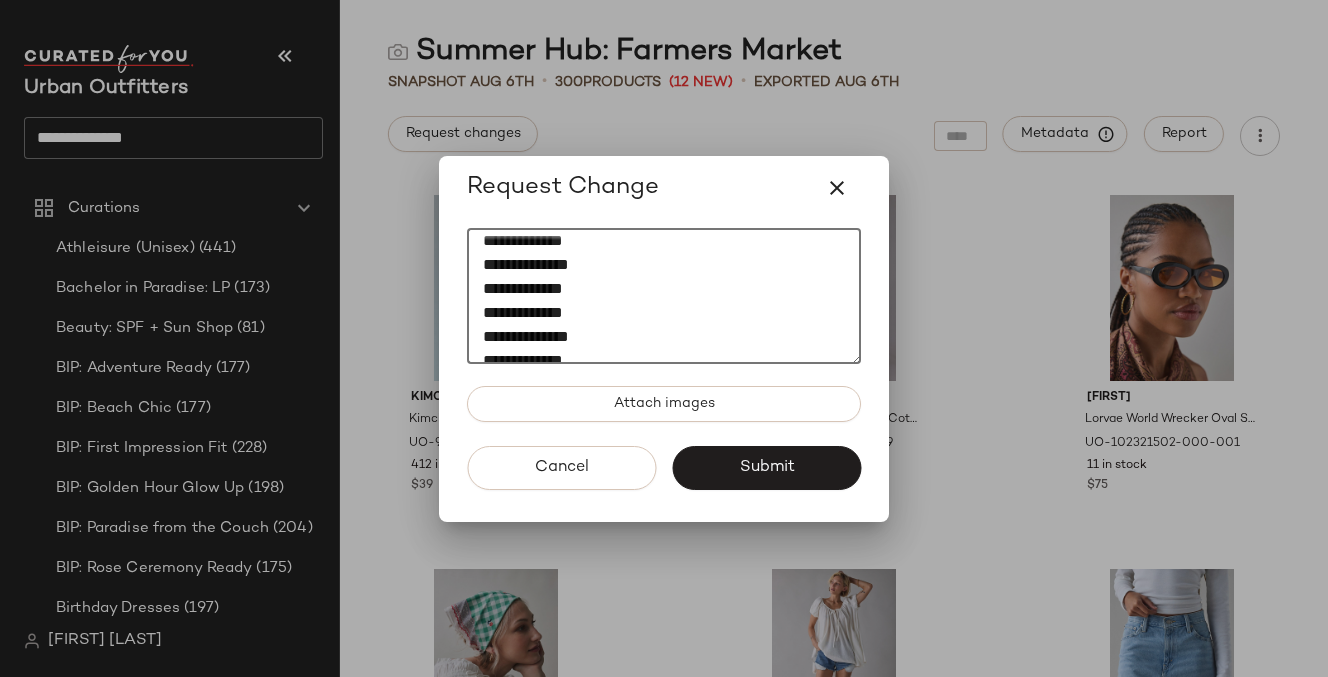 scroll, scrollTop: 192, scrollLeft: 0, axis: vertical 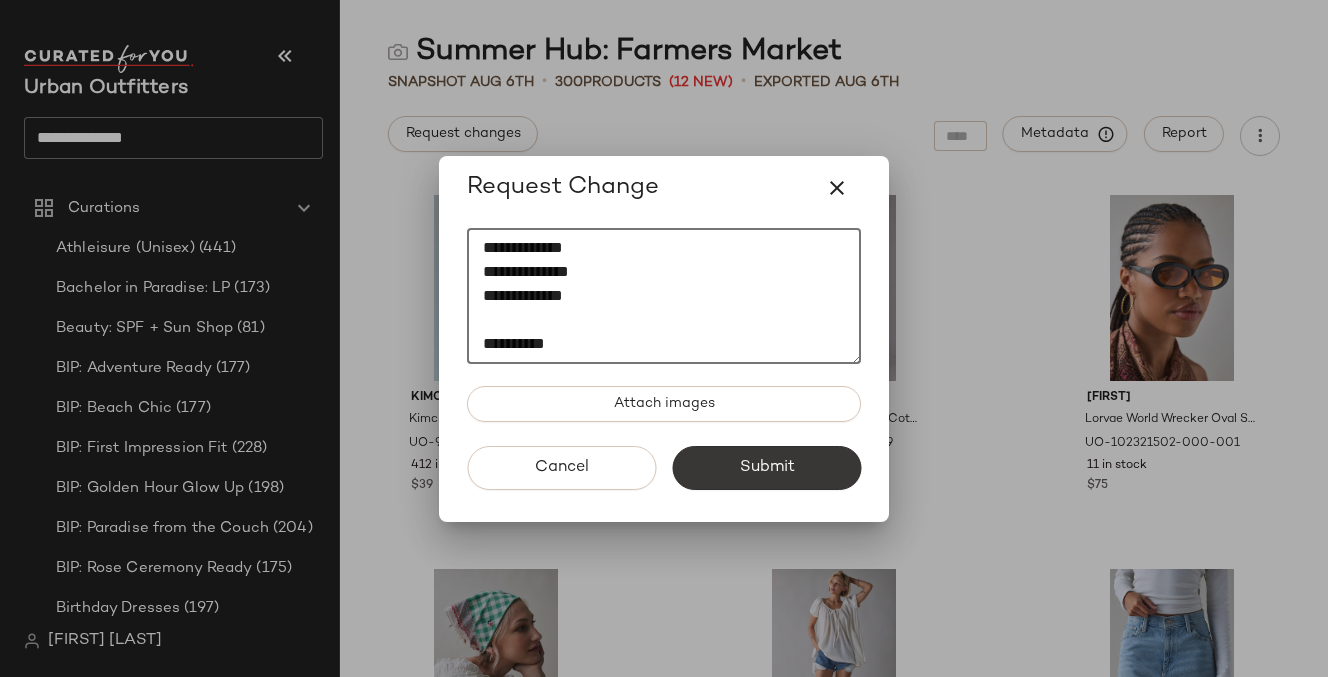 type on "**********" 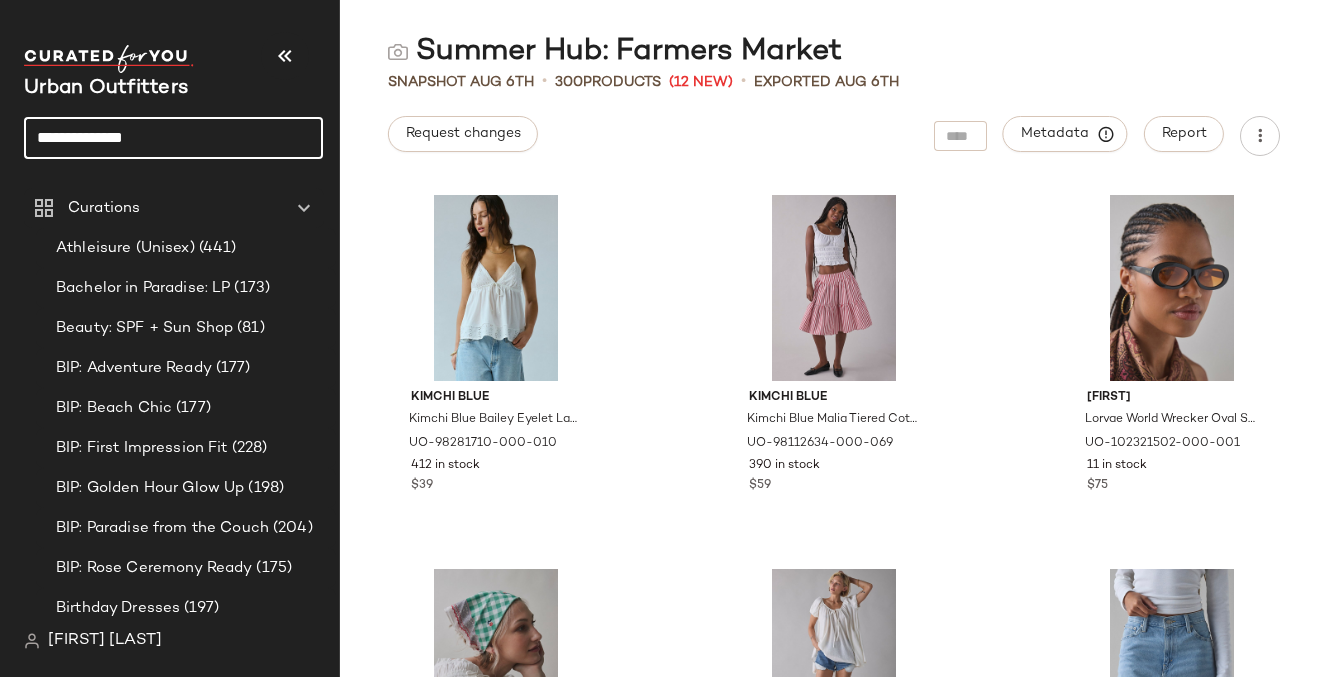drag, startPoint x: 259, startPoint y: 129, endPoint x: -33, endPoint y: 140, distance: 292.20712 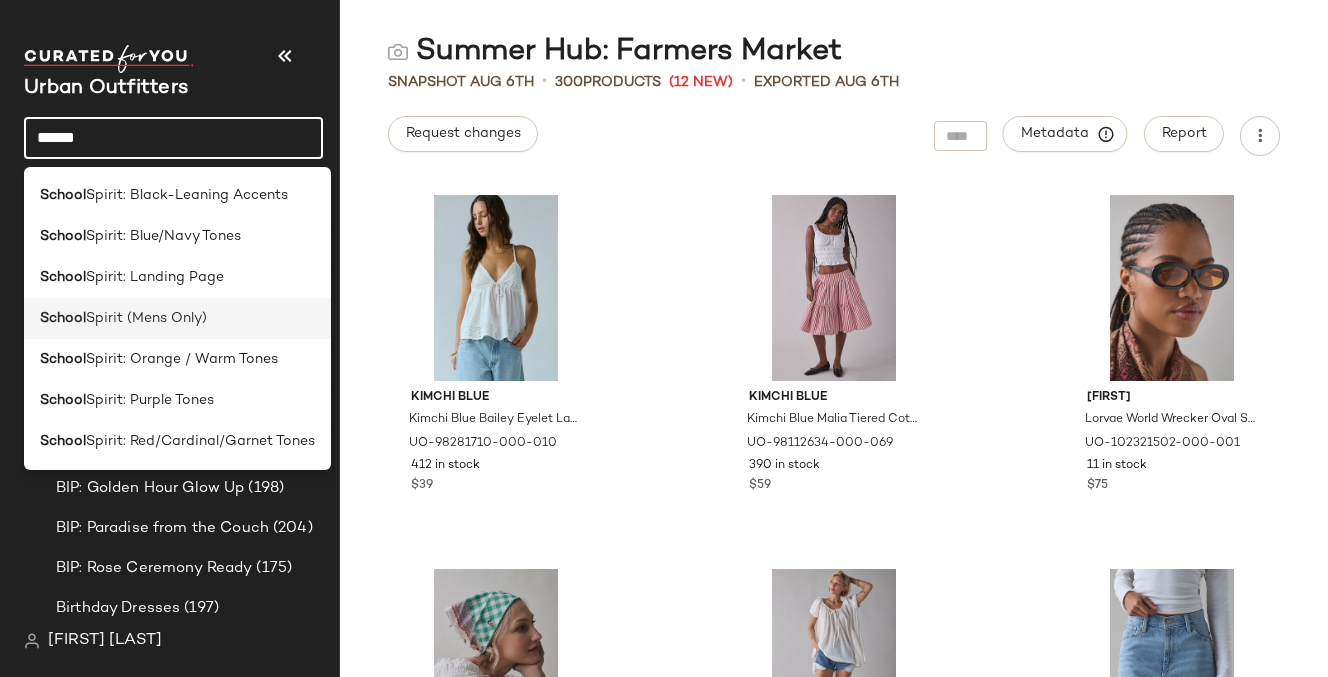type on "******" 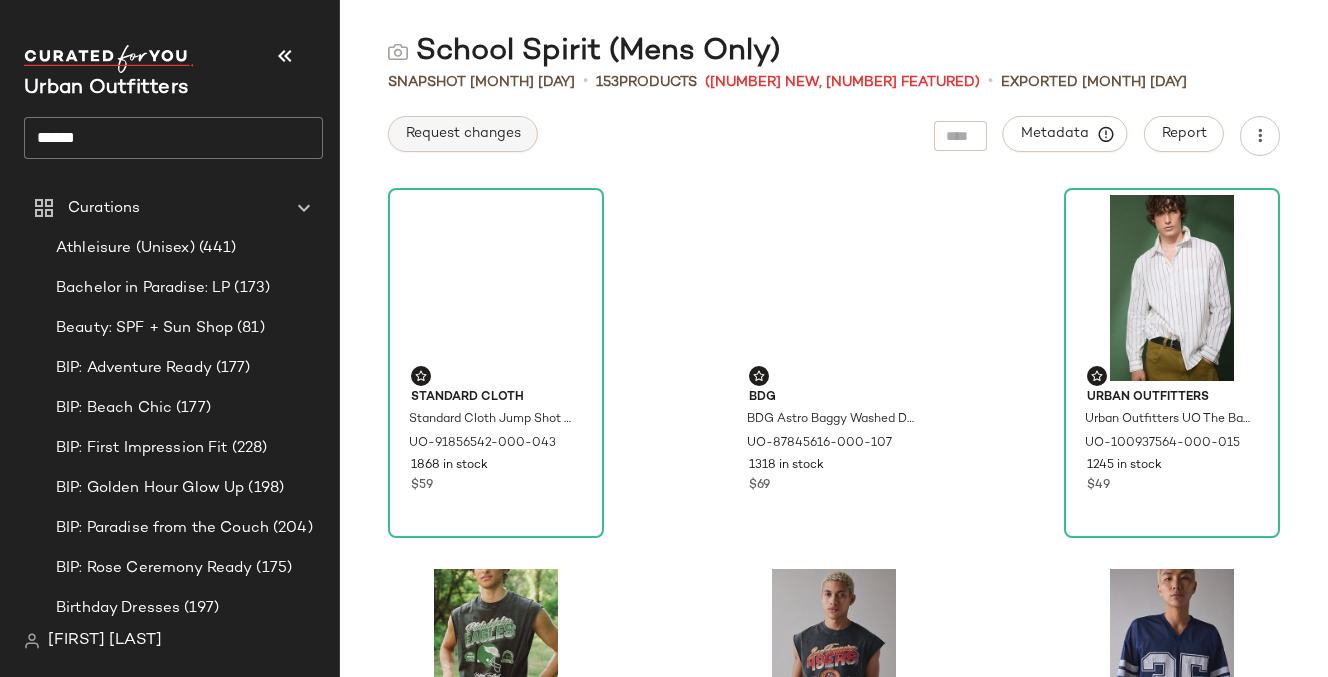 click on "Request changes" 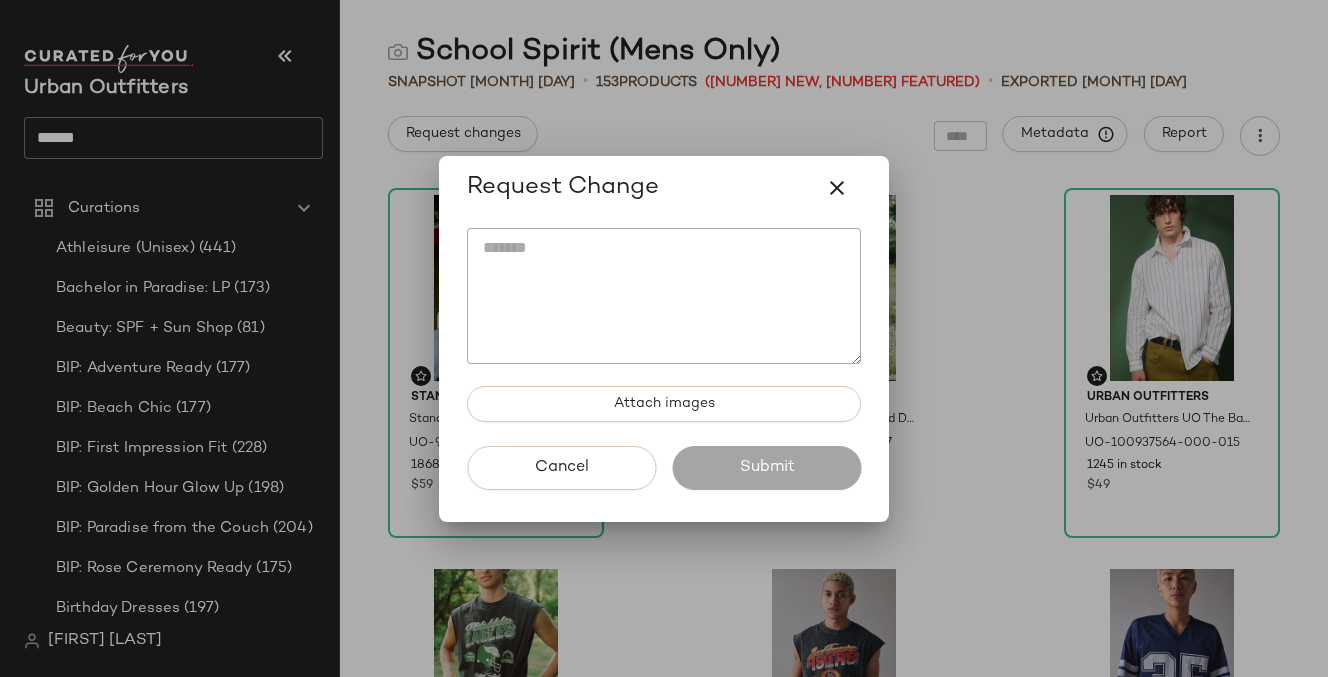 click 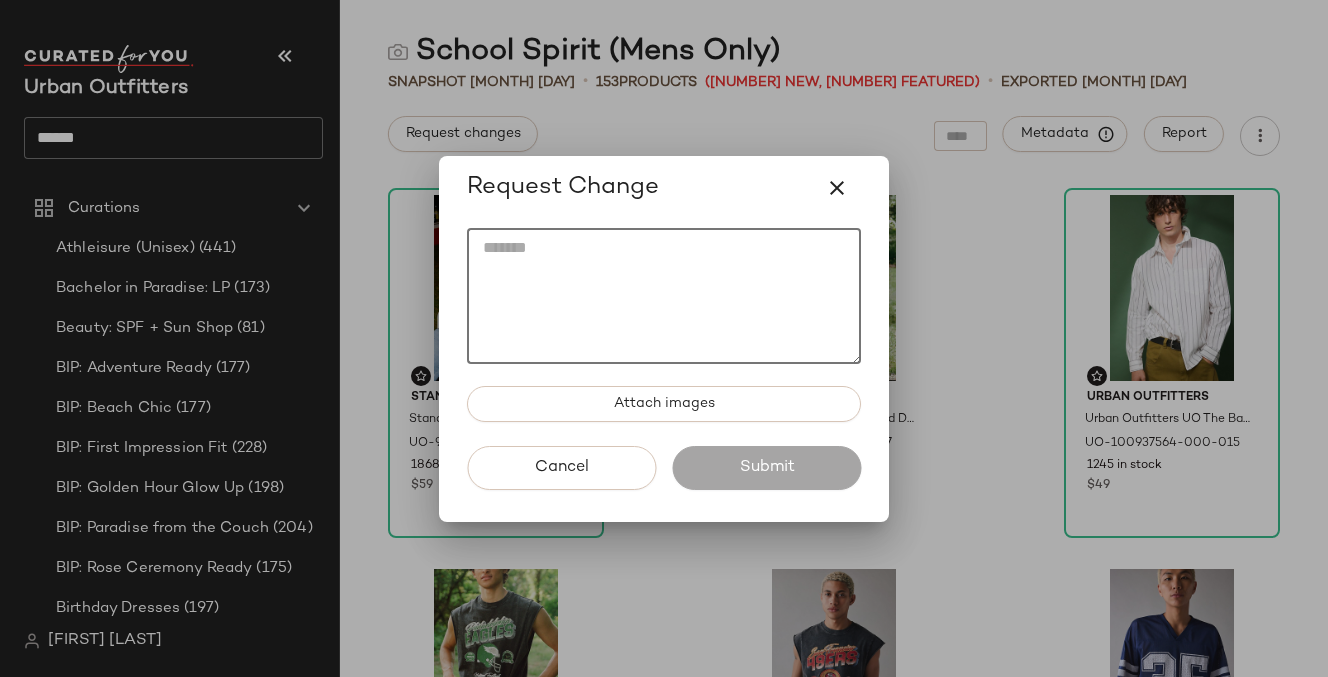 paste on "**********" 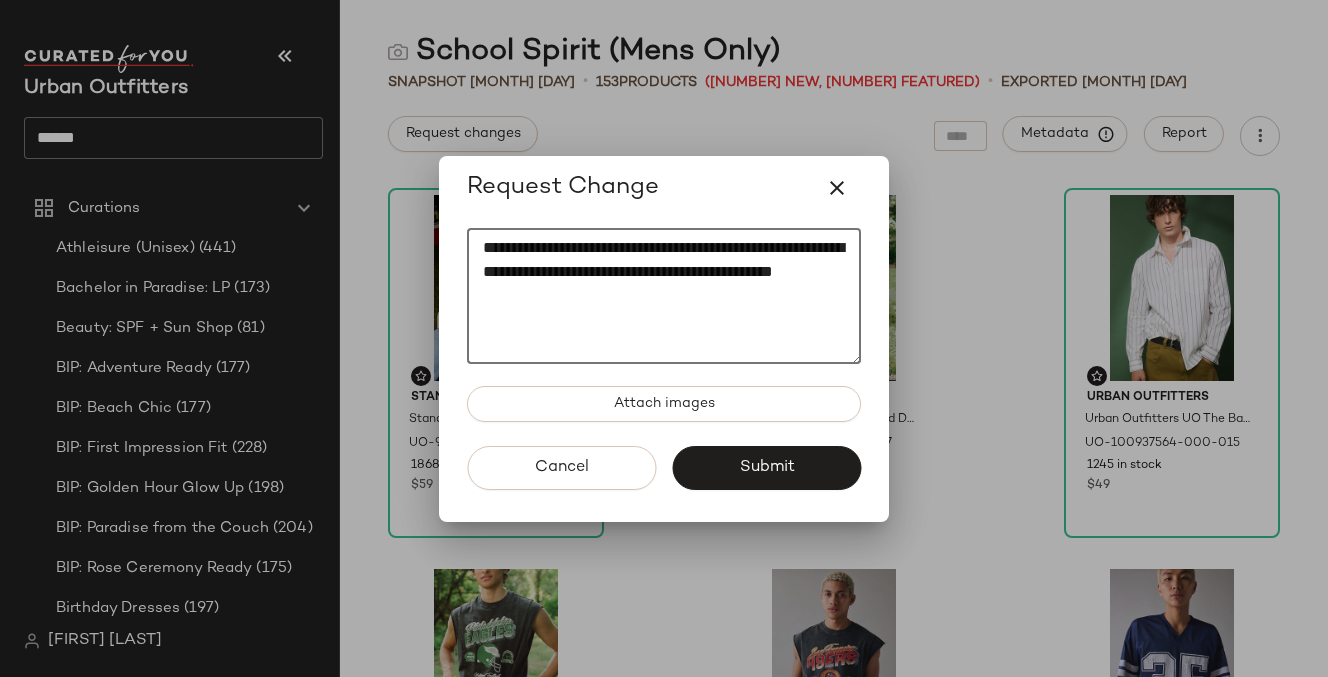 paste on "**********" 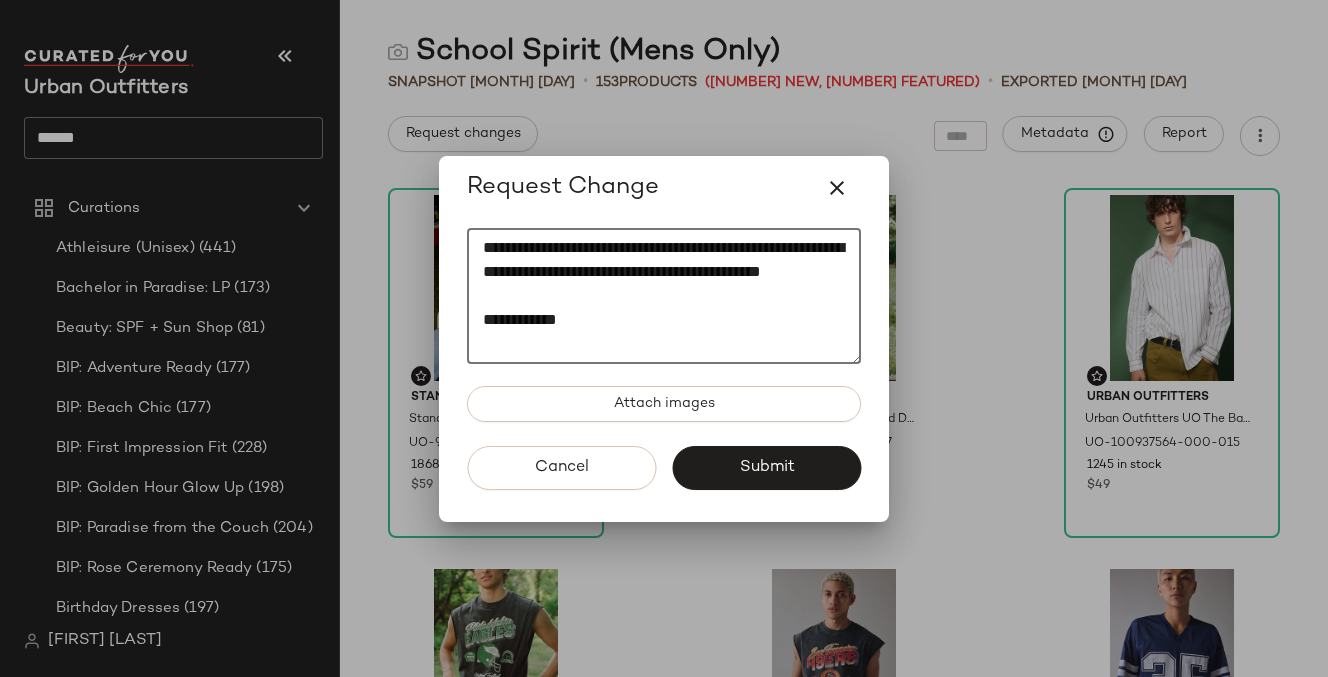 click on "**********" 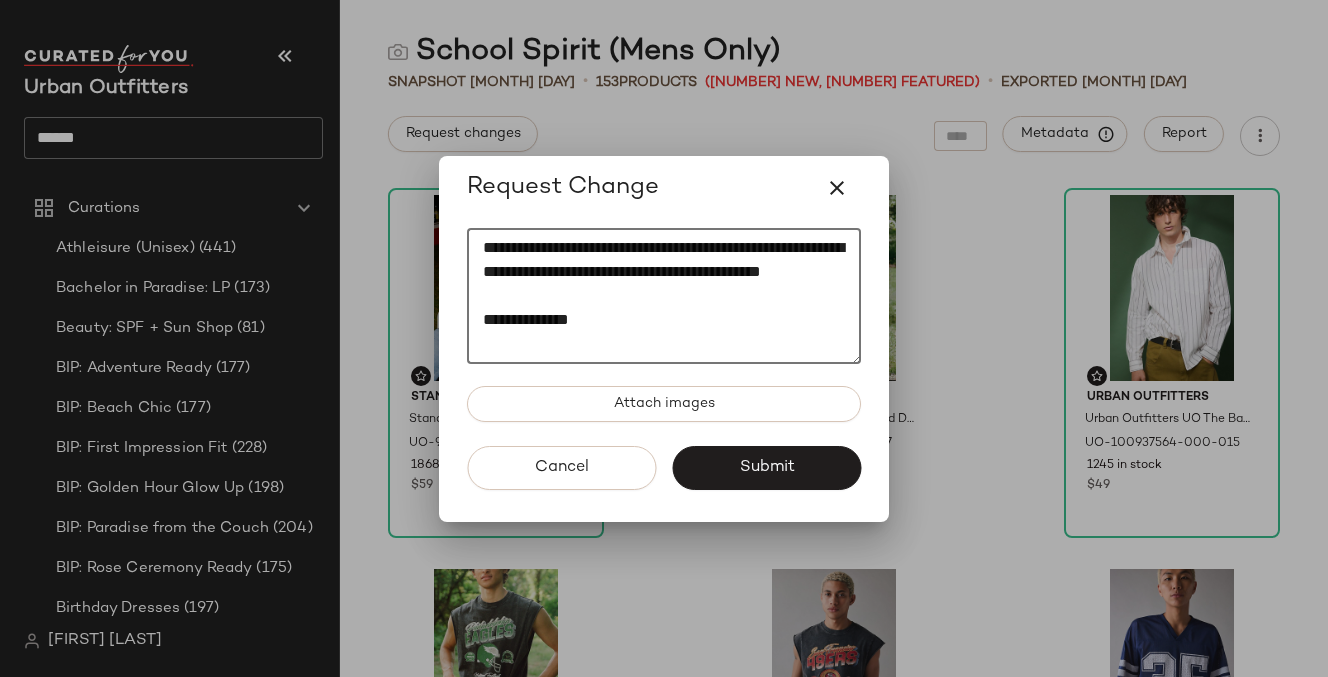 click on "**********" 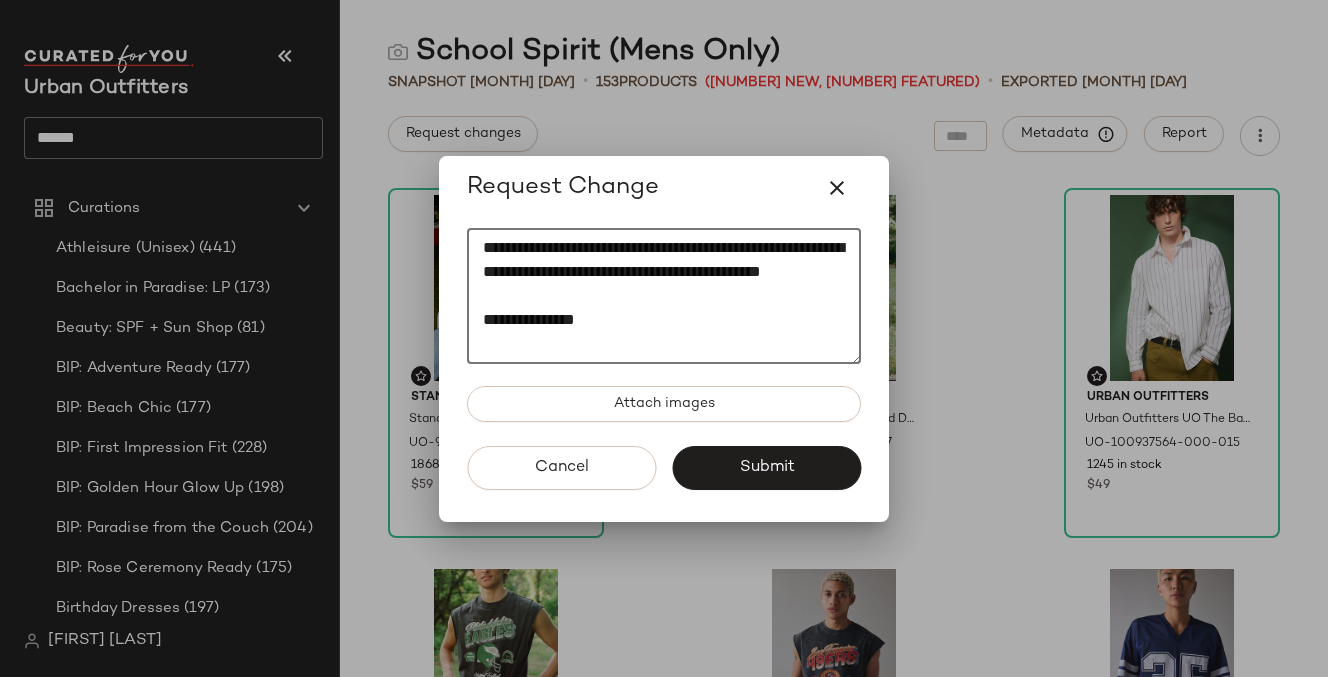 scroll, scrollTop: 12, scrollLeft: 0, axis: vertical 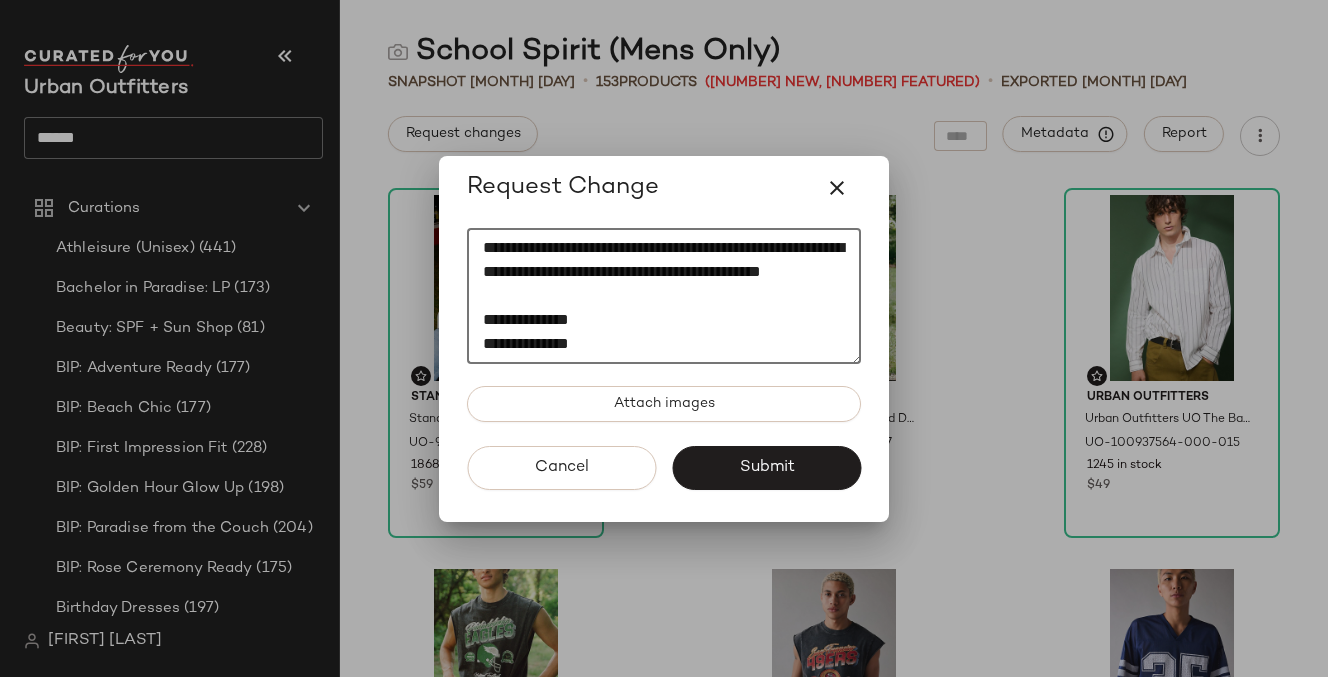 paste on "**********" 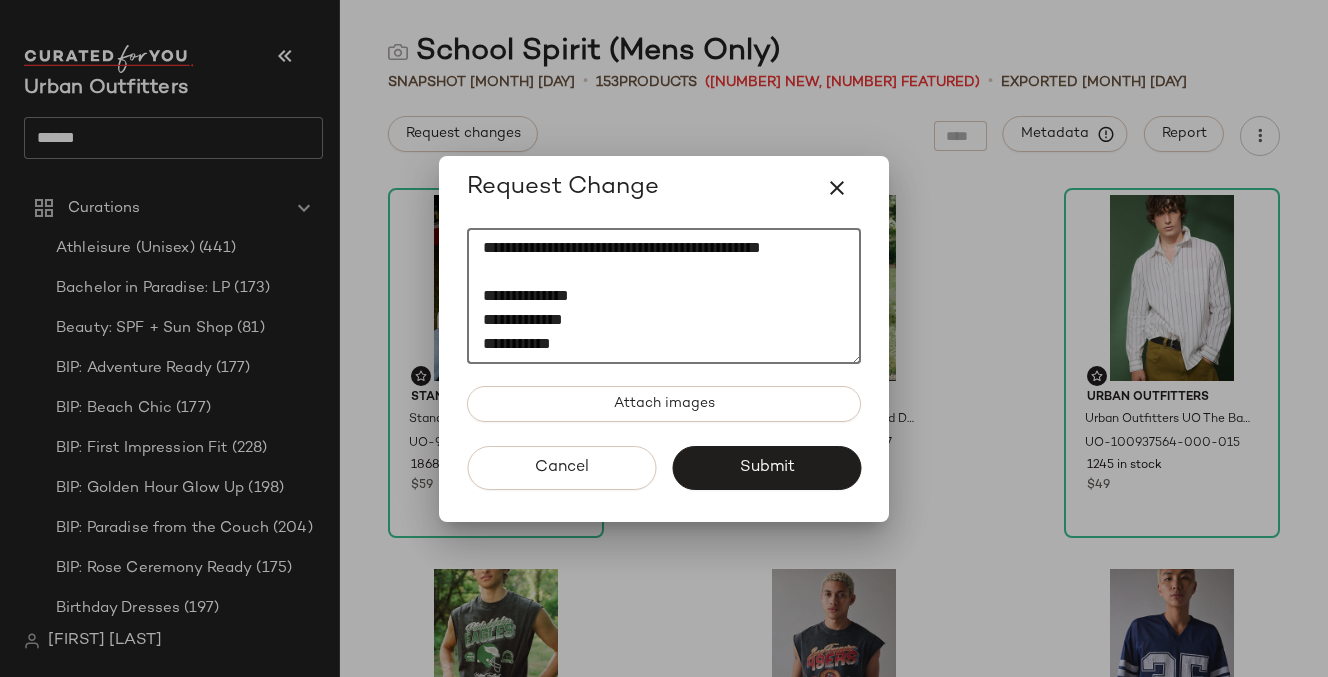 click on "**********" 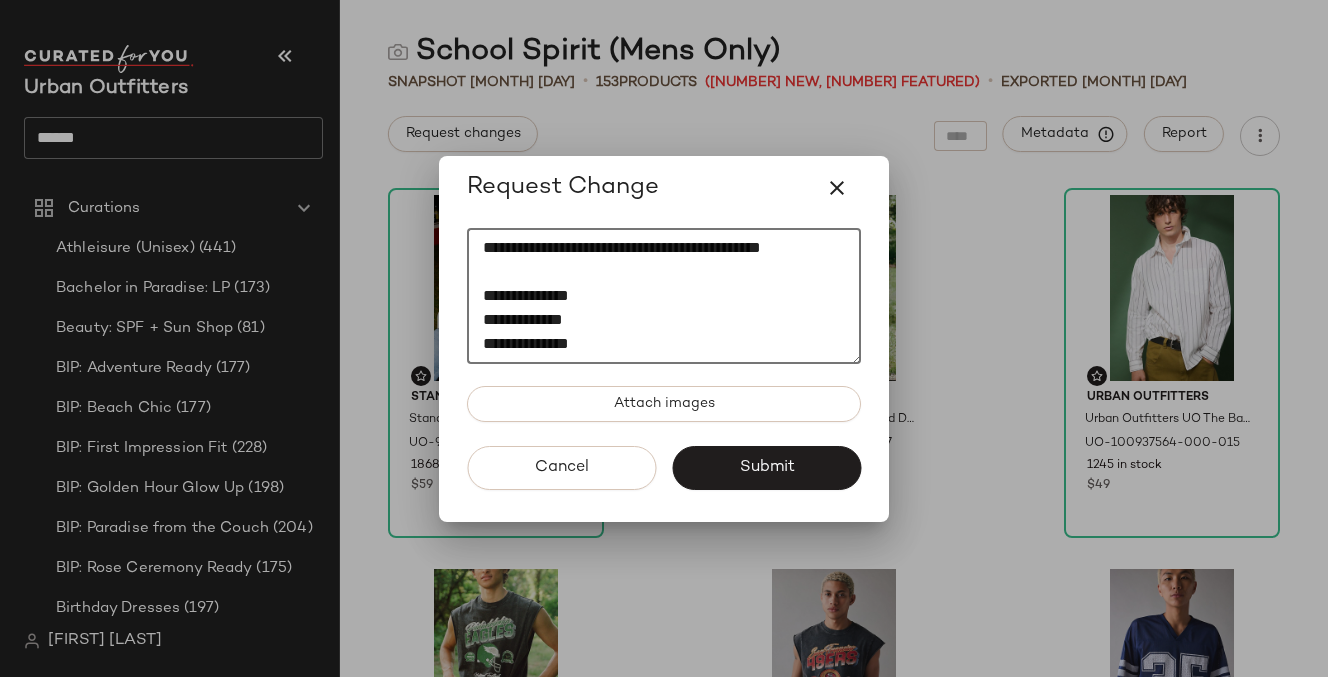 click on "**********" 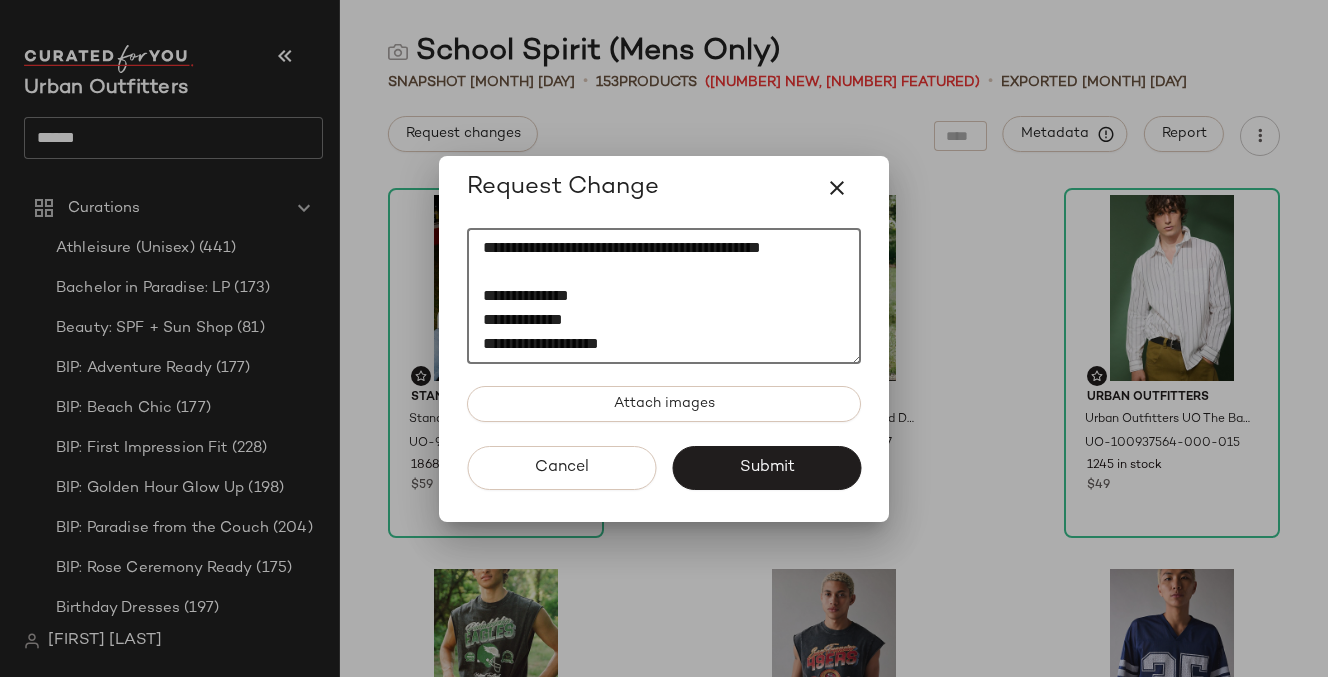 scroll, scrollTop: 60, scrollLeft: 0, axis: vertical 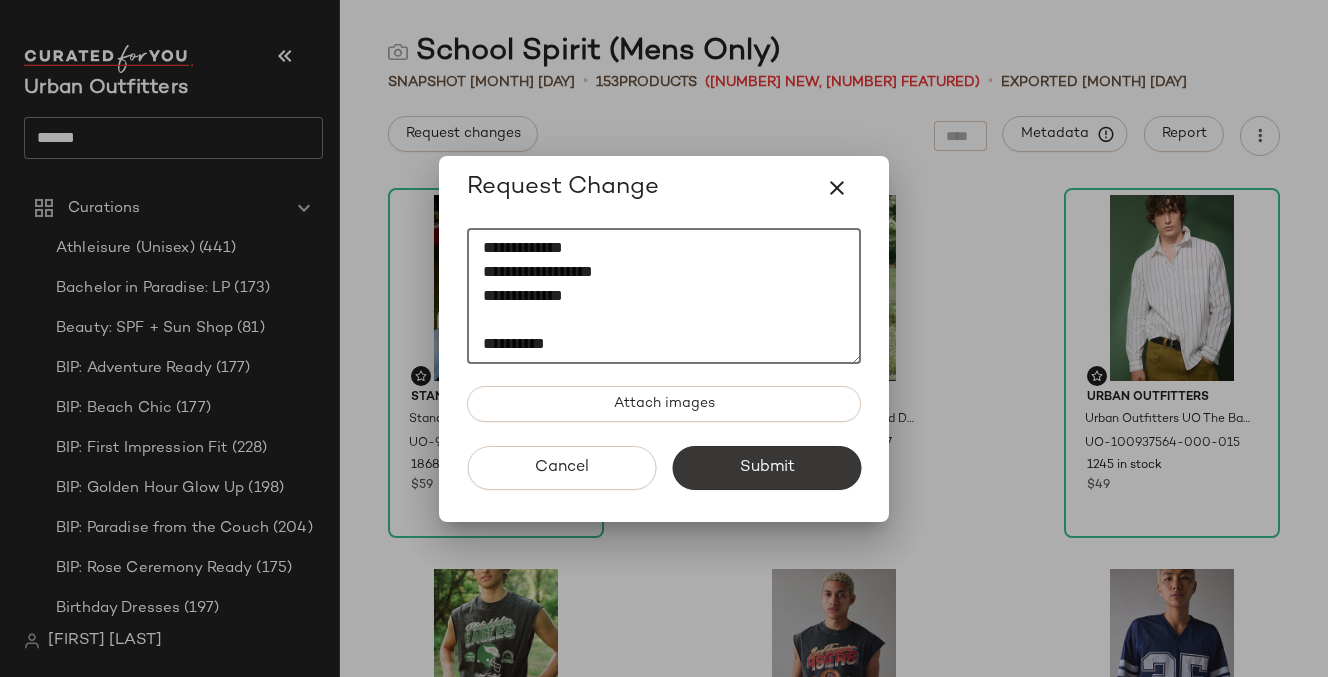 type on "**********" 